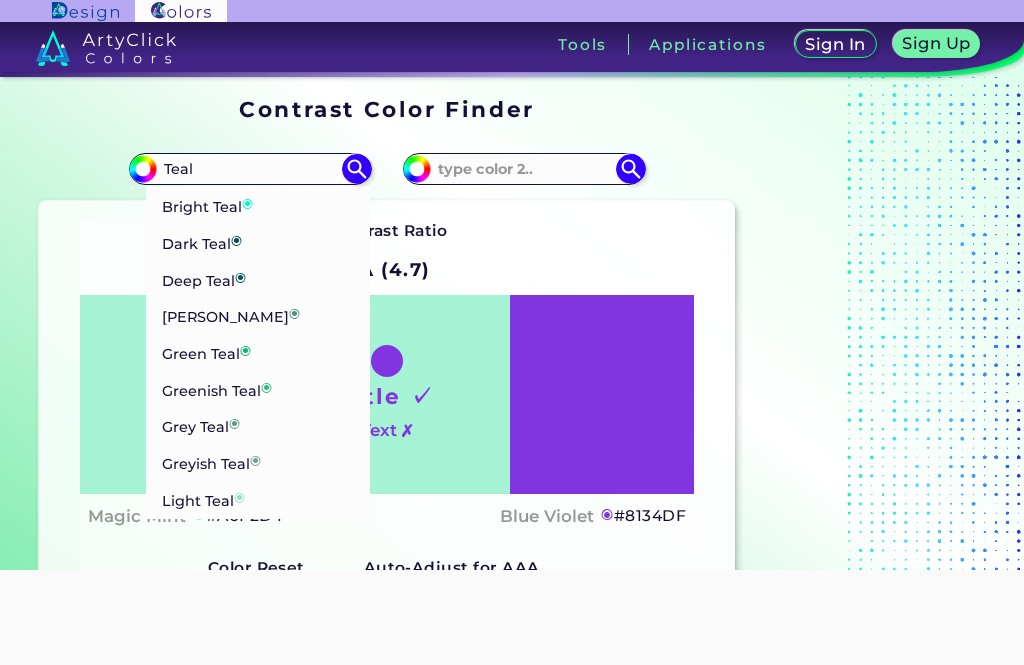 scroll, scrollTop: 0, scrollLeft: 0, axis: both 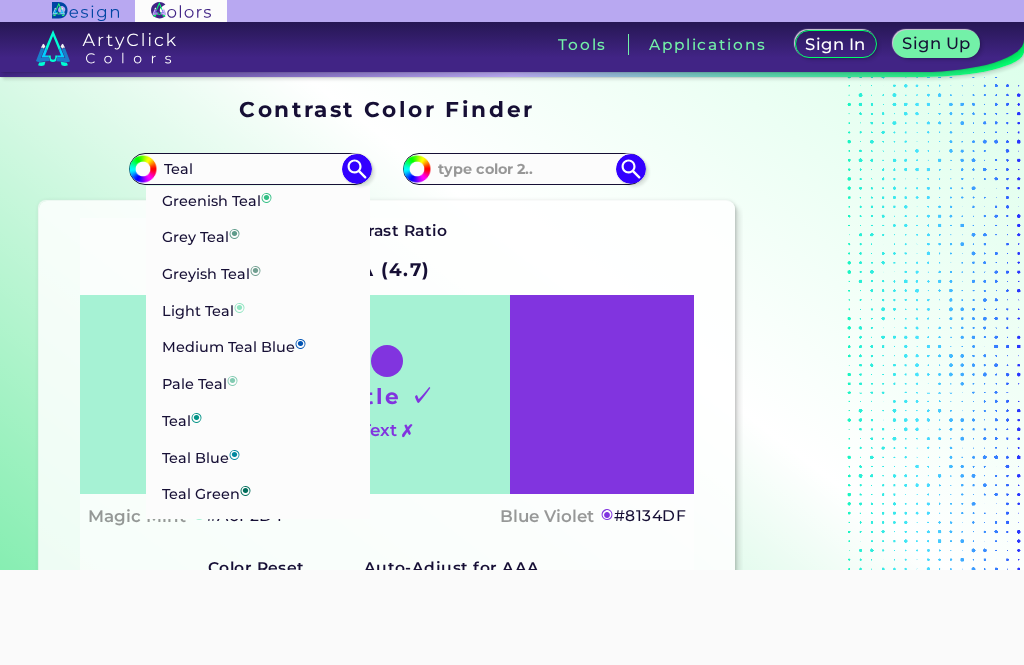 type on "Teal" 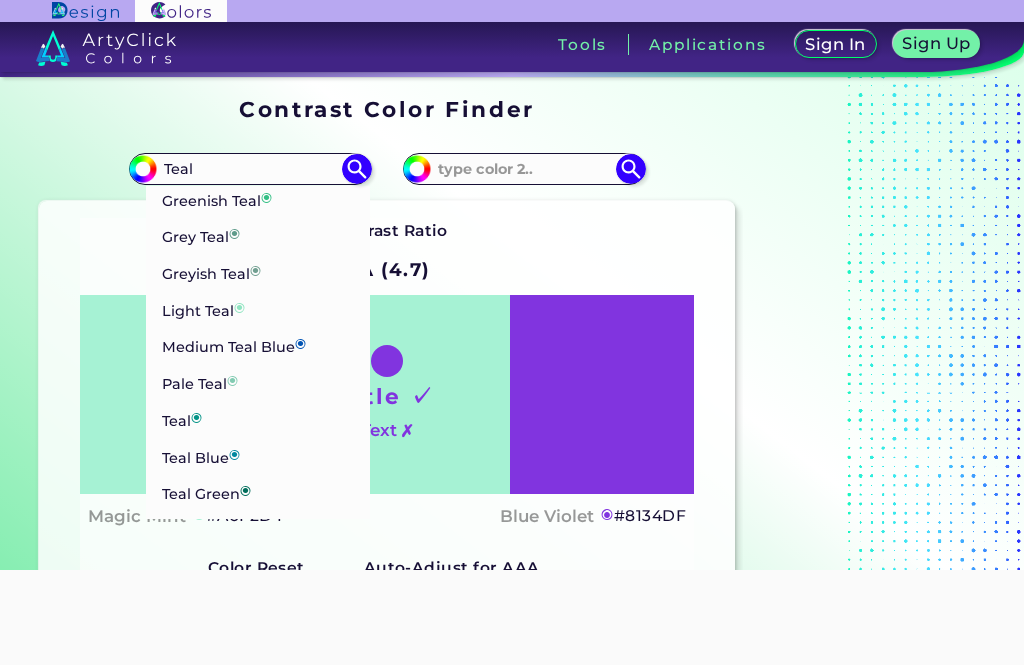 click on "Teal   ◉" at bounding box center (182, 418) 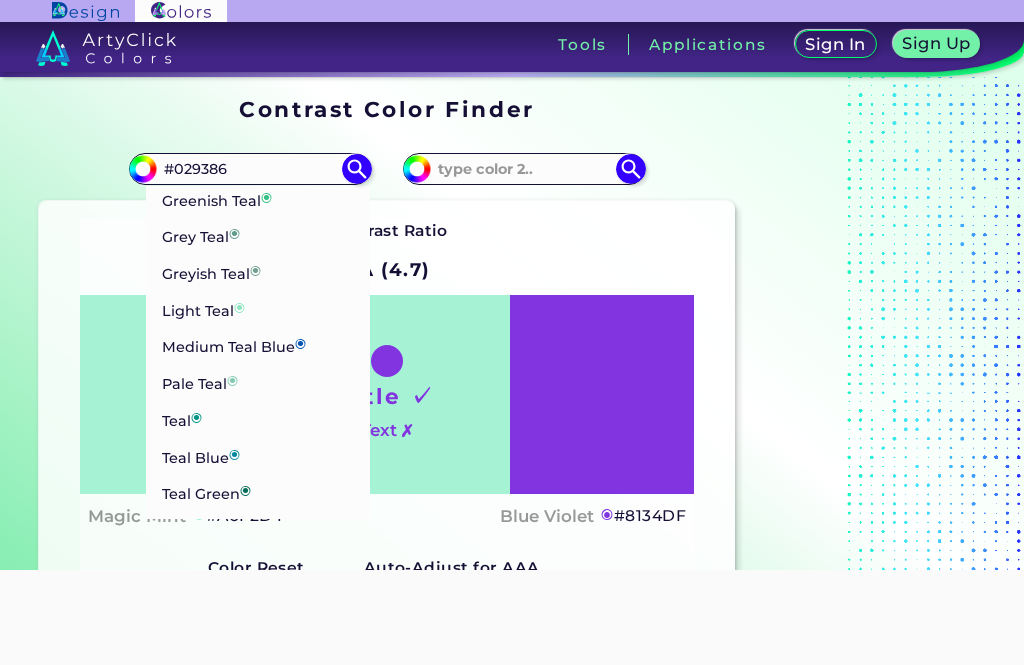 scroll, scrollTop: 0, scrollLeft: 0, axis: both 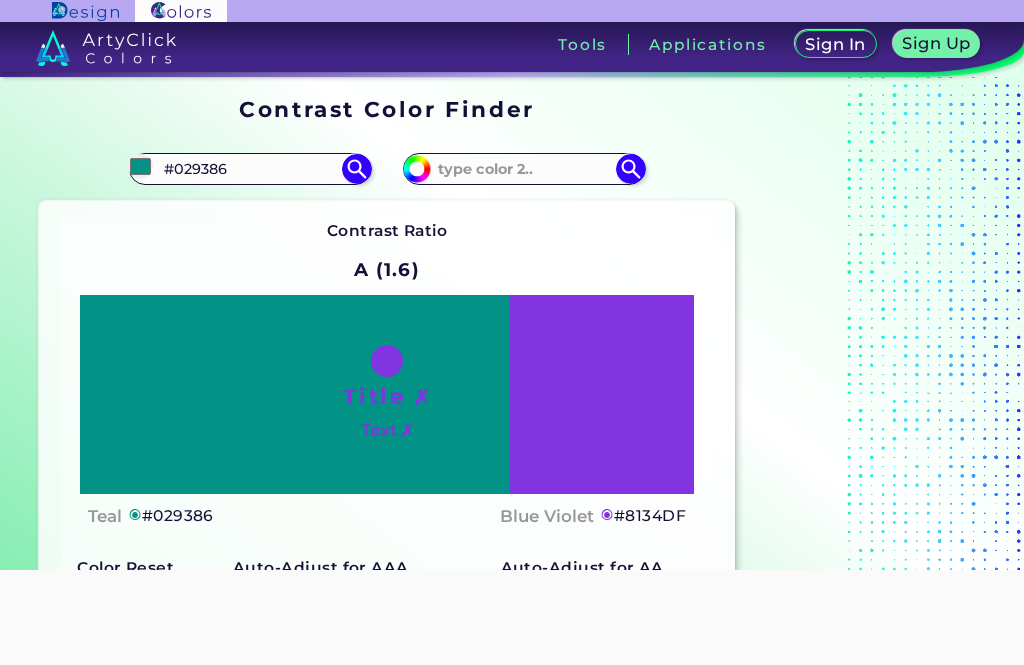 click at bounding box center [524, 168] 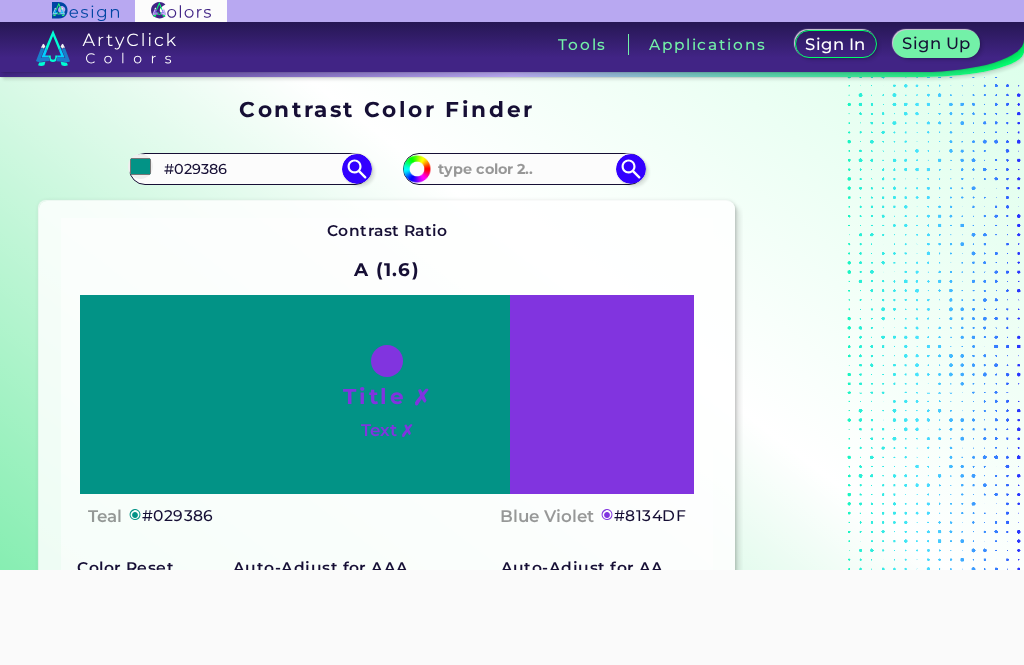 scroll, scrollTop: 0, scrollLeft: 0, axis: both 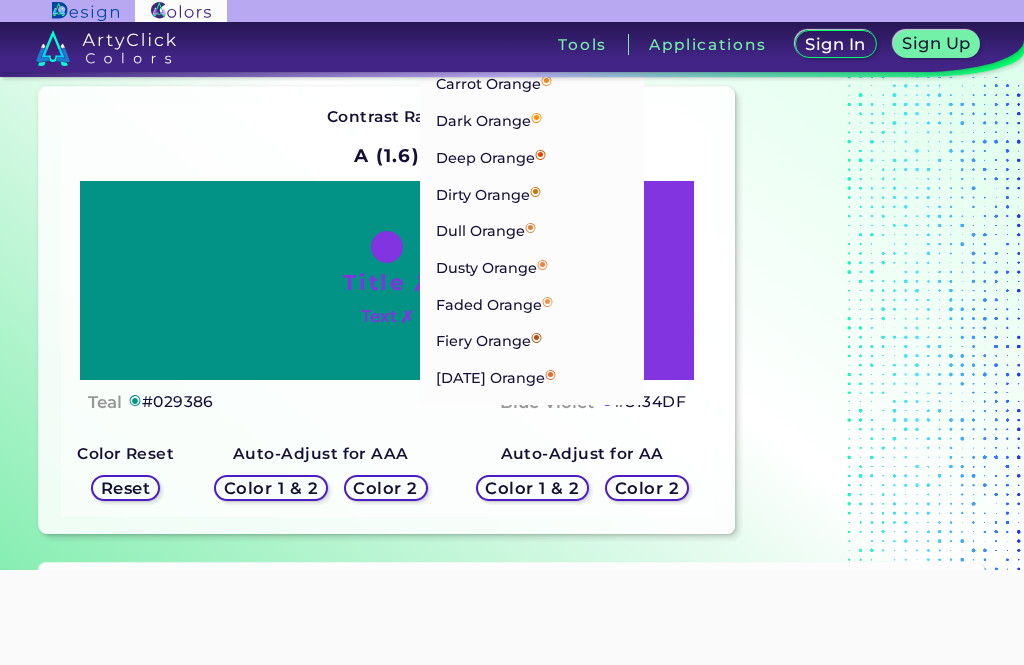 type on "Orange" 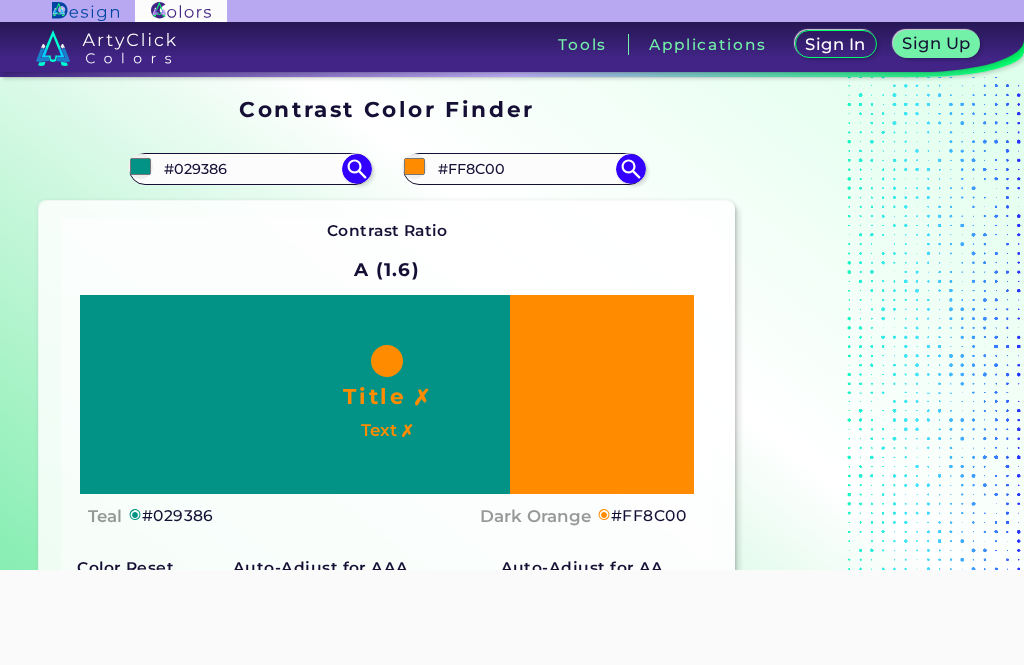 scroll, scrollTop: 0, scrollLeft: 0, axis: both 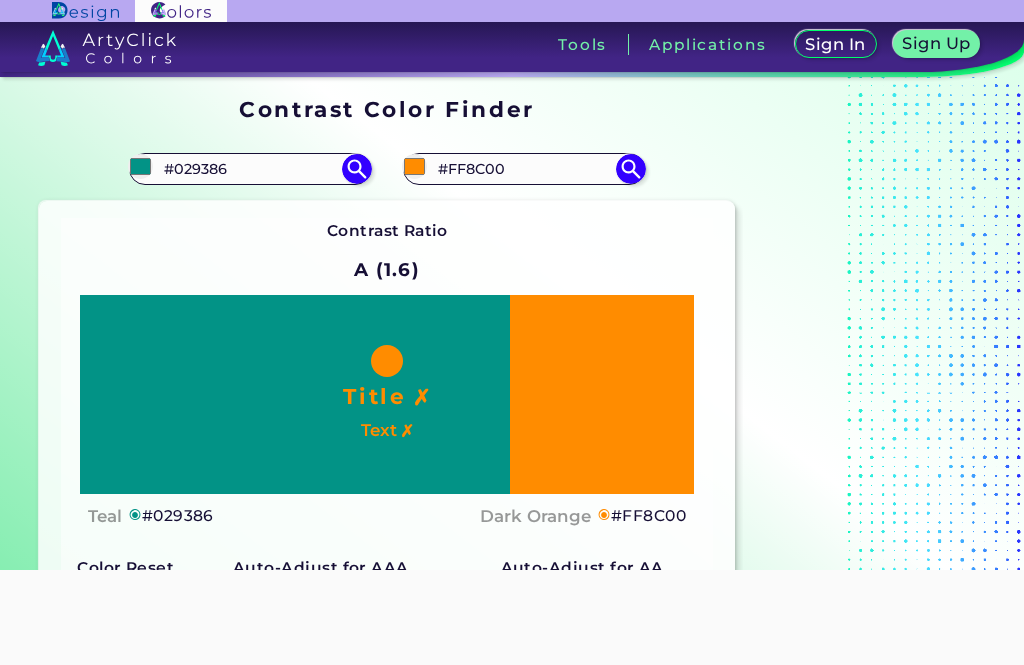 click on "#029386" at bounding box center [250, 168] 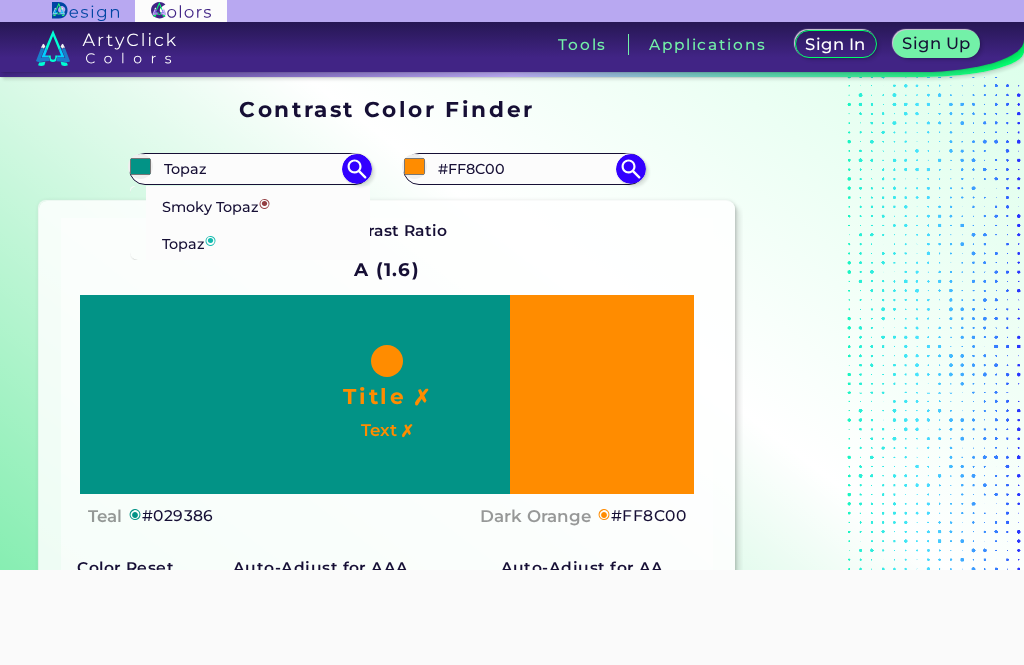 type on "Topaz" 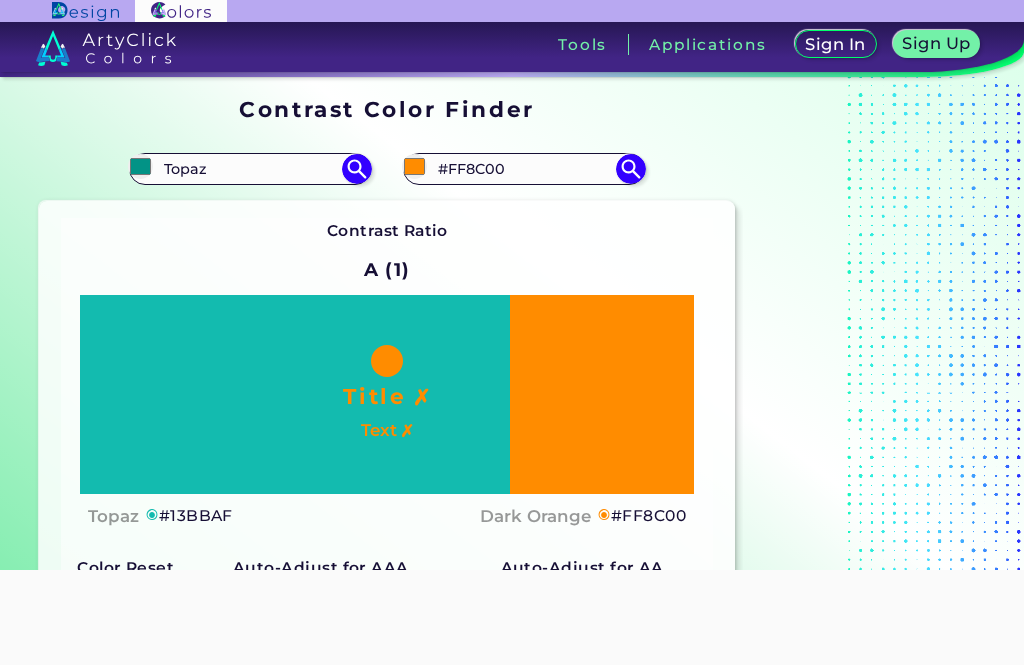 type on "#13bbaf" 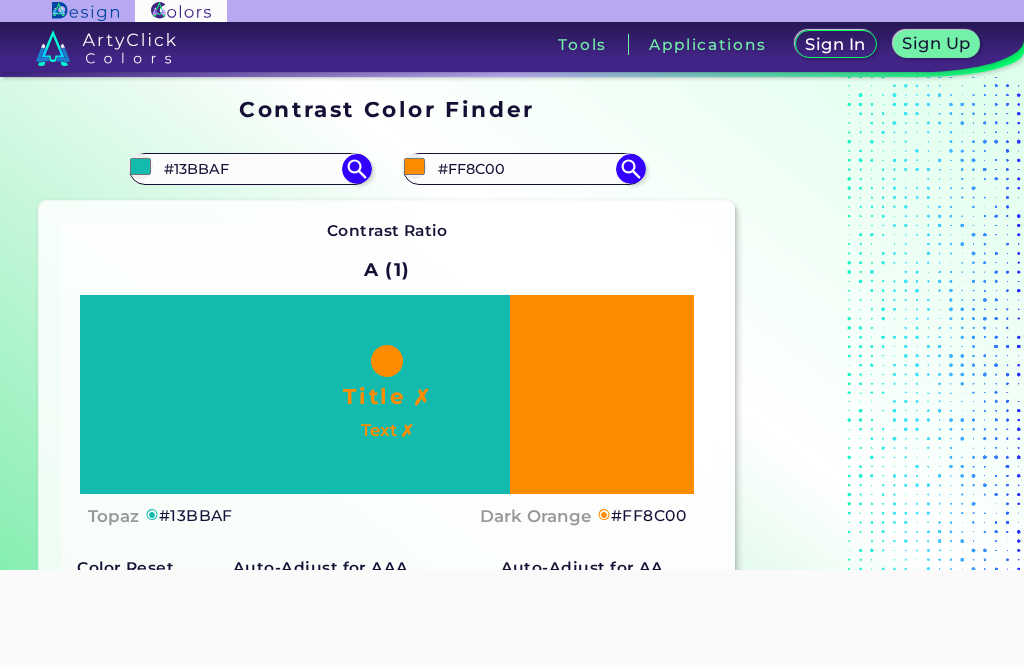 click on "#FF8C00" at bounding box center (524, 168) 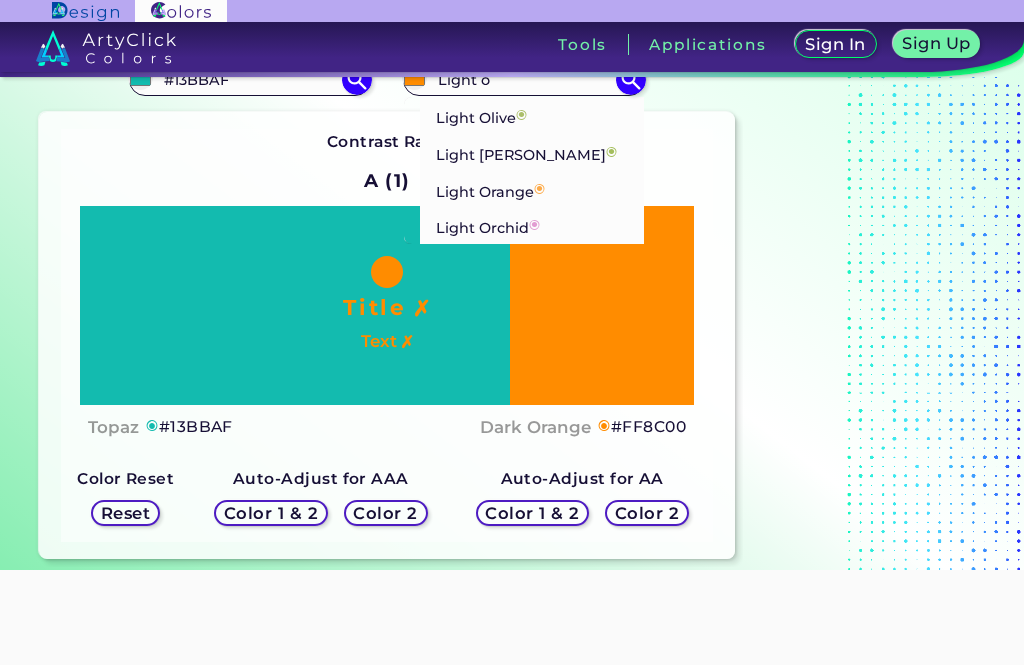 scroll, scrollTop: 90, scrollLeft: 0, axis: vertical 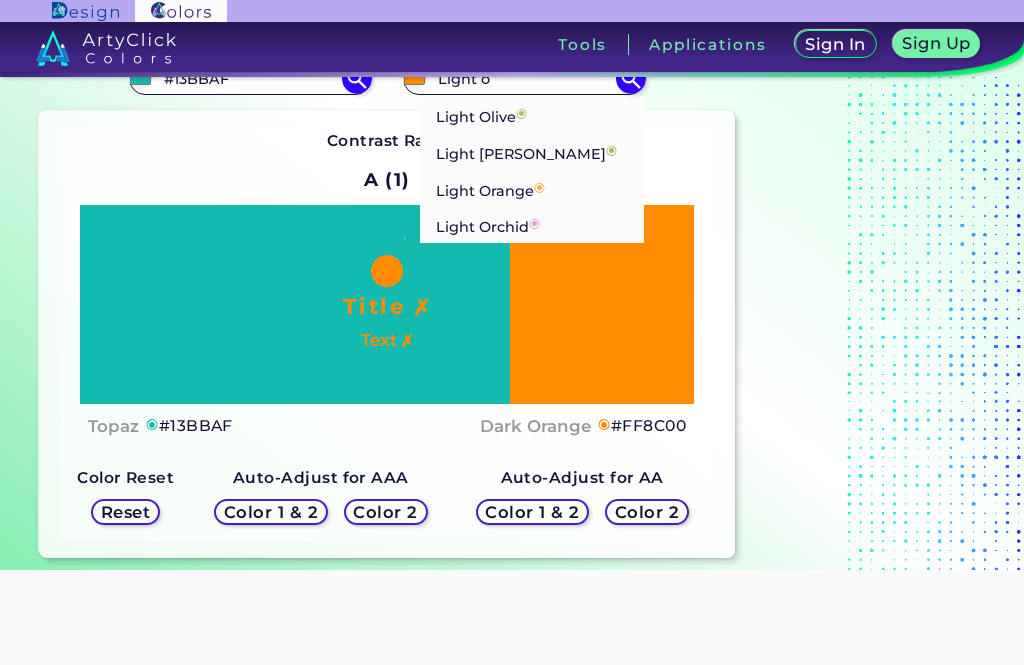 type on "Light o" 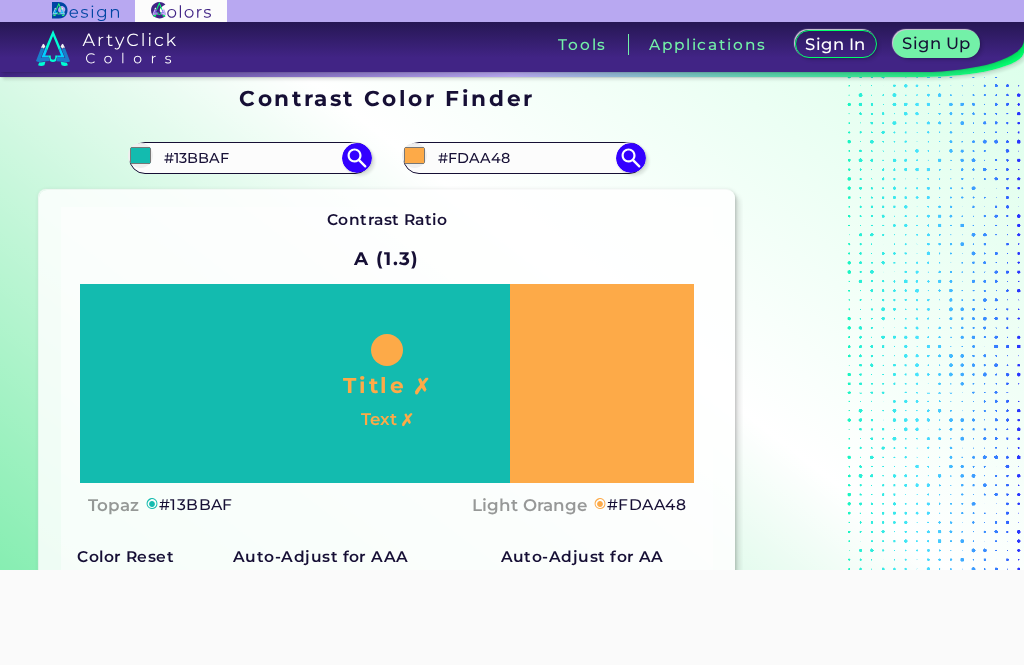 scroll, scrollTop: 11, scrollLeft: 0, axis: vertical 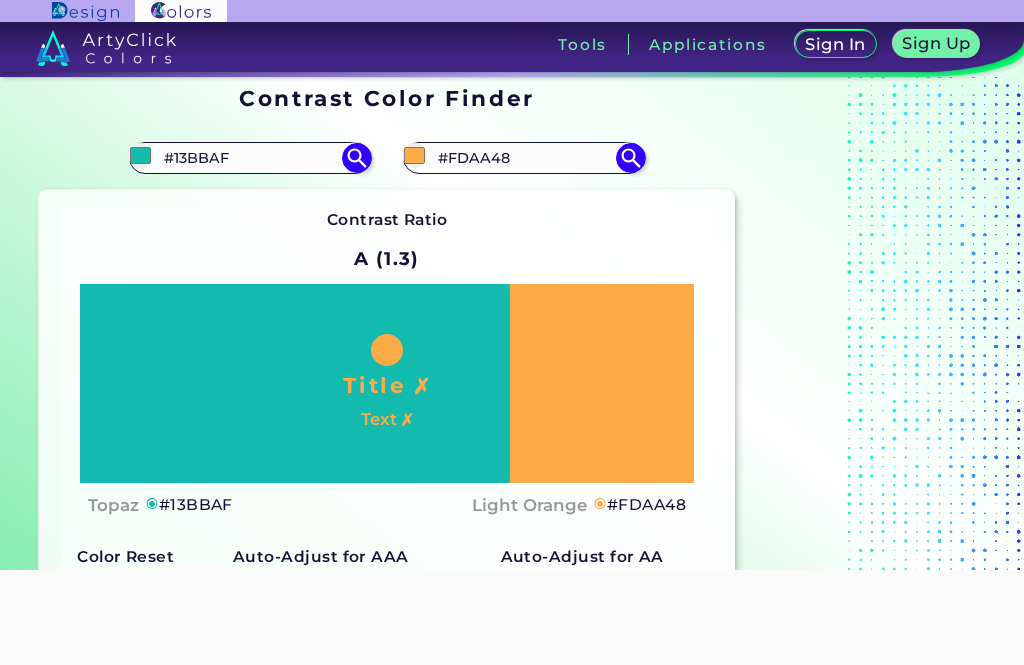 click on "#FDAA48" at bounding box center [524, 157] 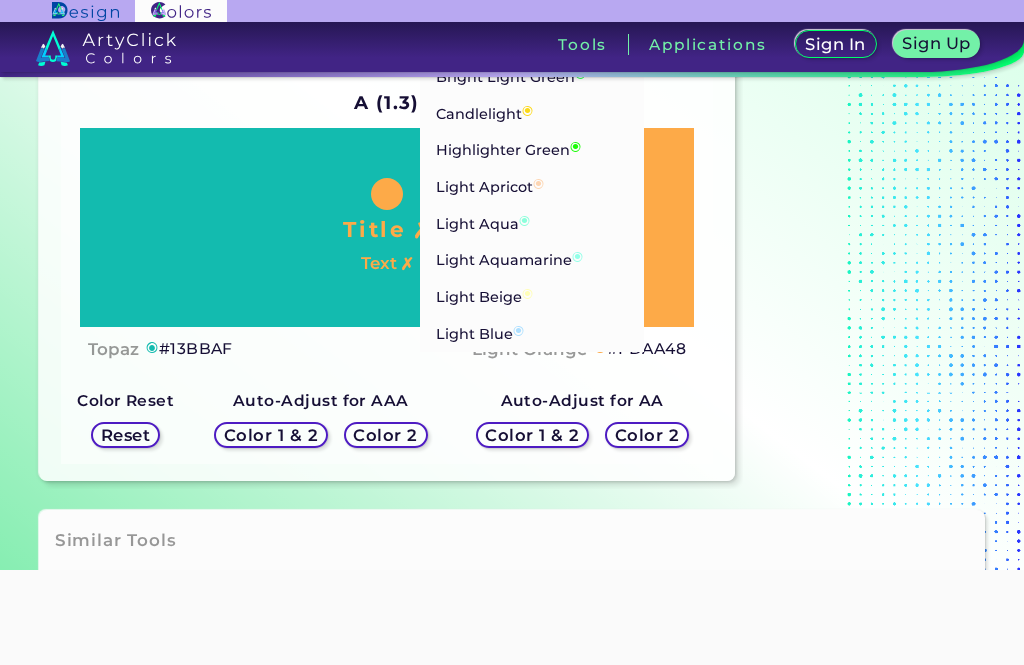 scroll, scrollTop: 160, scrollLeft: 0, axis: vertical 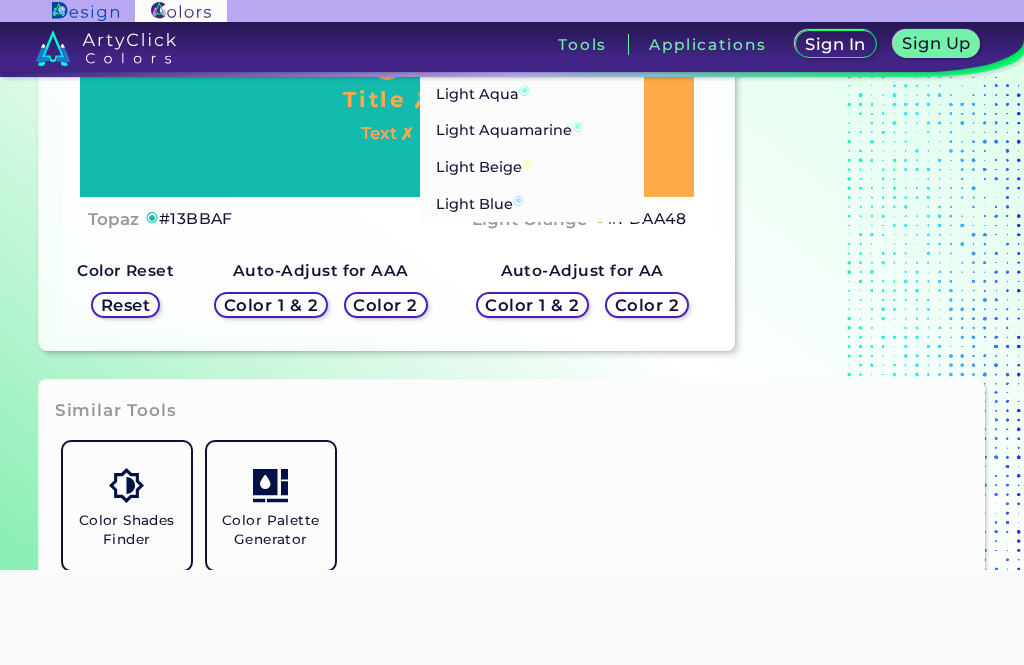 type on "Light" 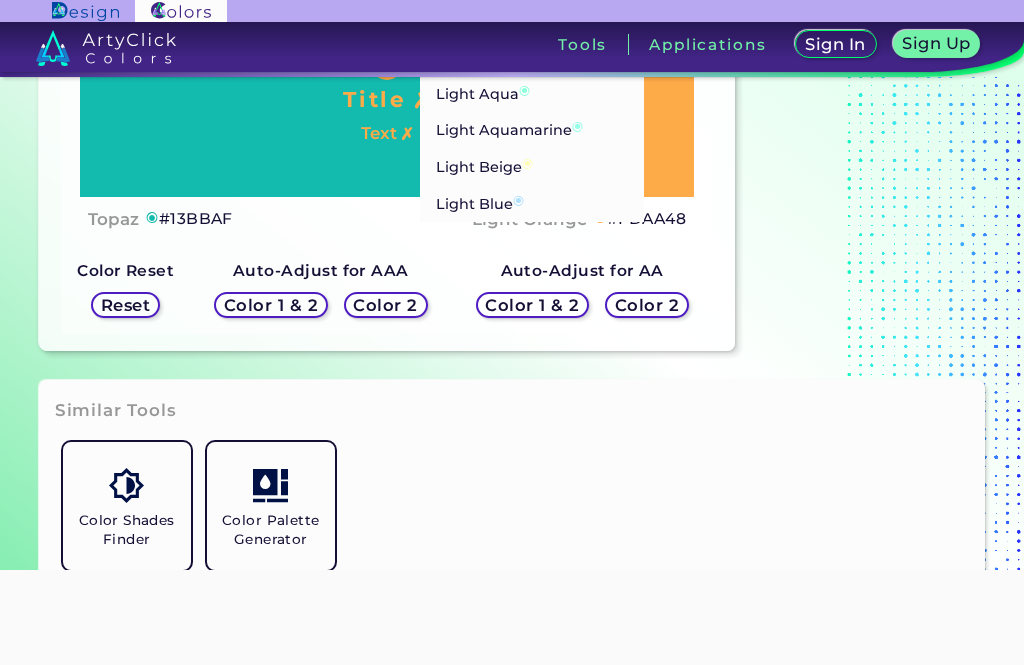 click on "Light Blue   ◉" at bounding box center (532, 201) 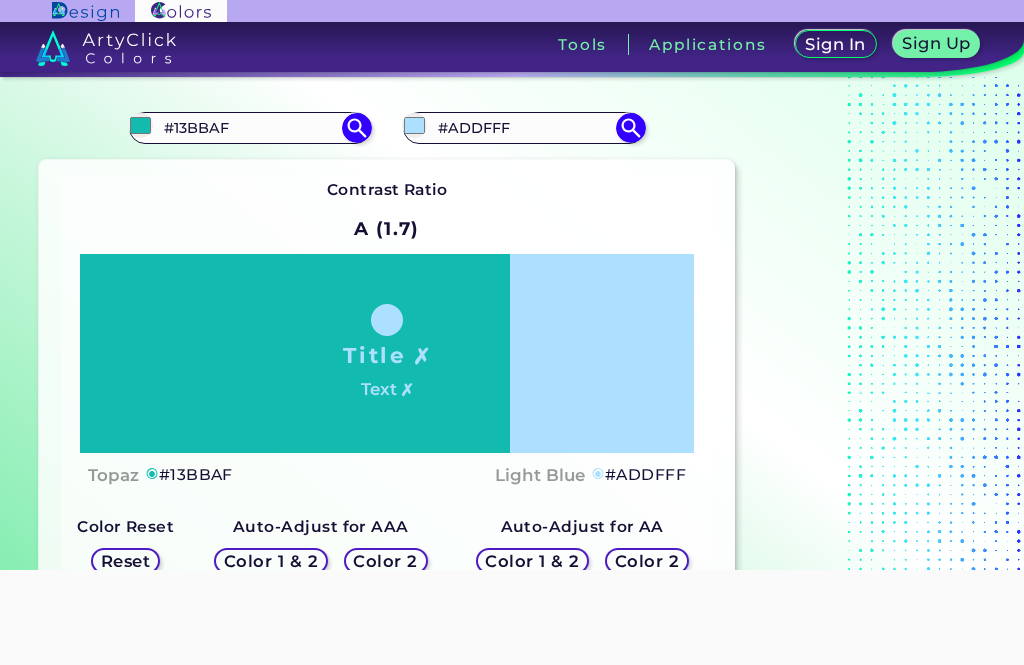 scroll, scrollTop: 41, scrollLeft: 0, axis: vertical 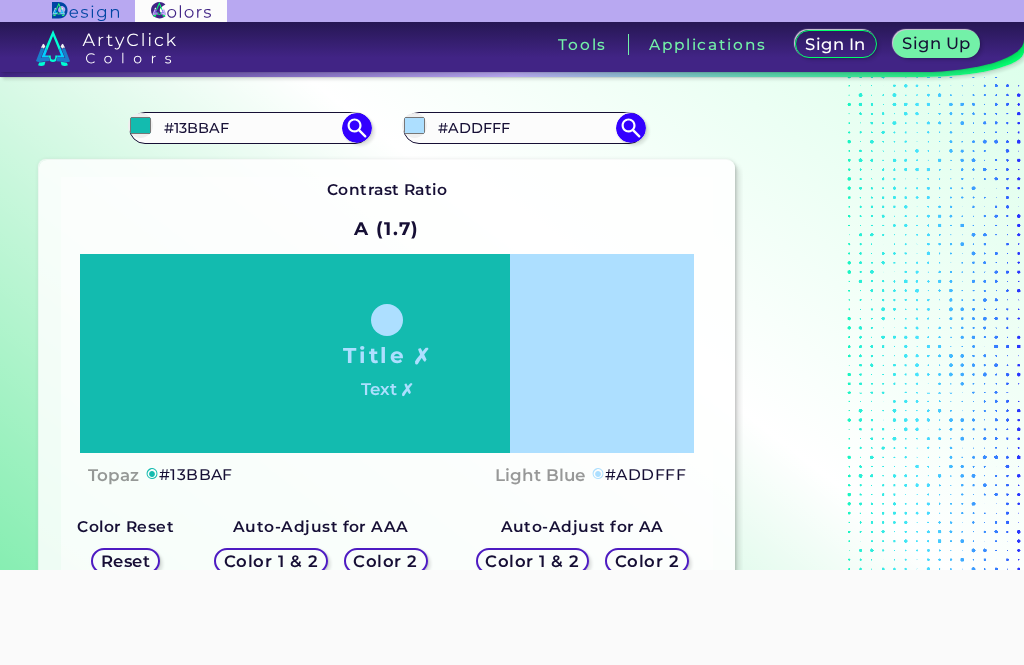 click on "#13BBAF" at bounding box center (250, 127) 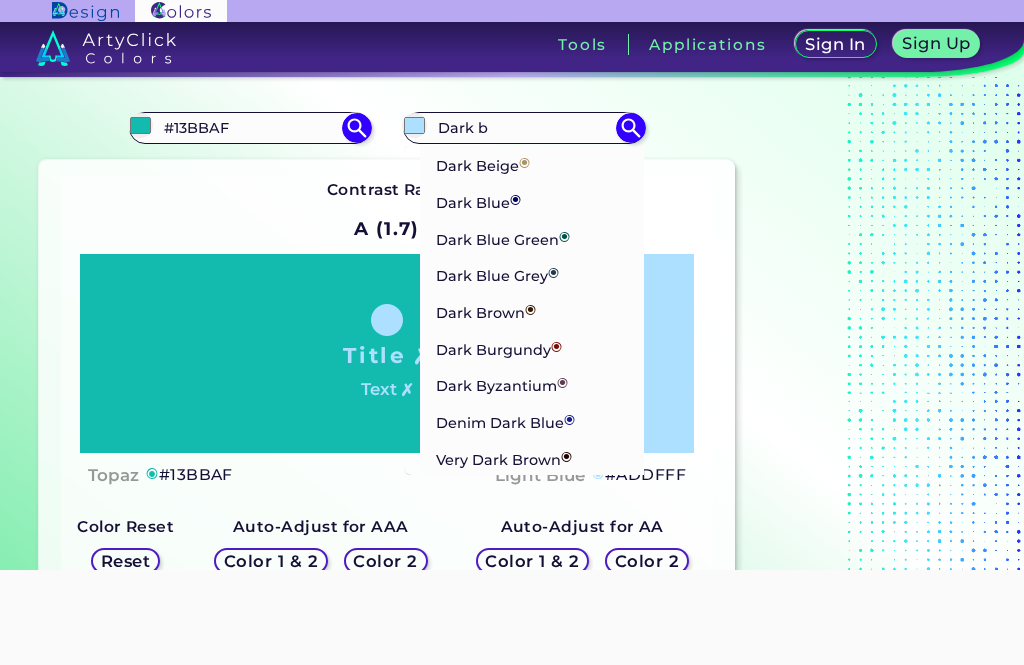 type on "Dark b" 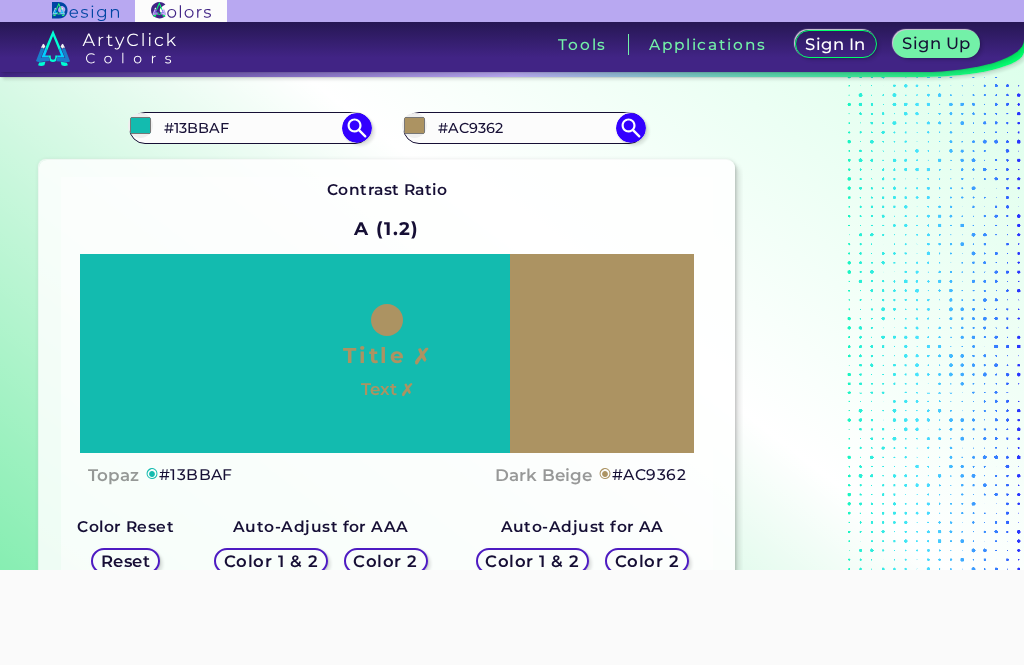 click on "#AC9362" at bounding box center (524, 127) 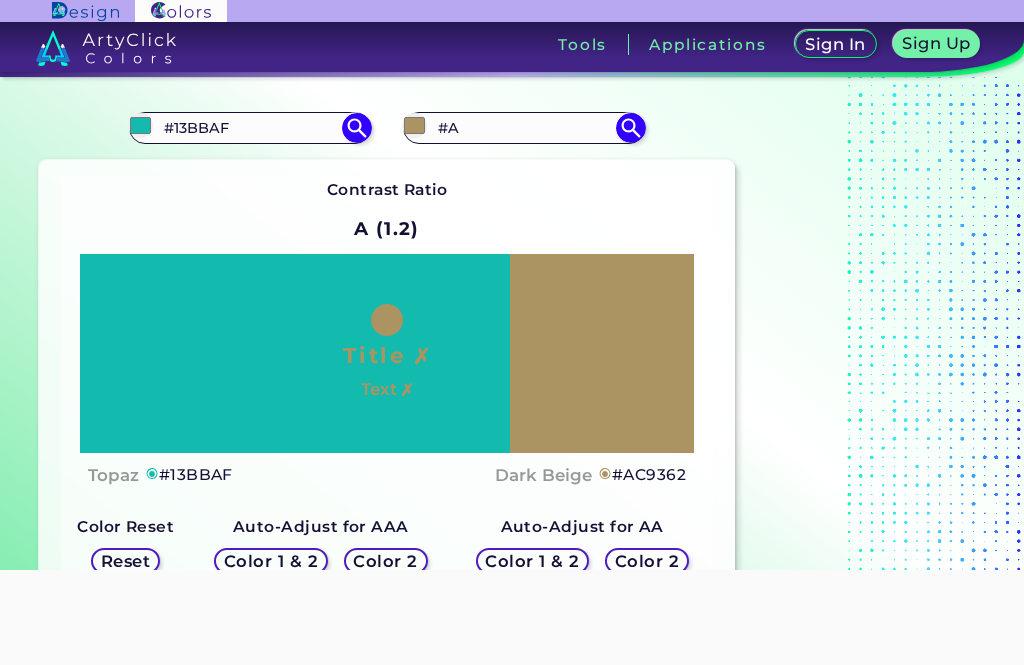 type on "#" 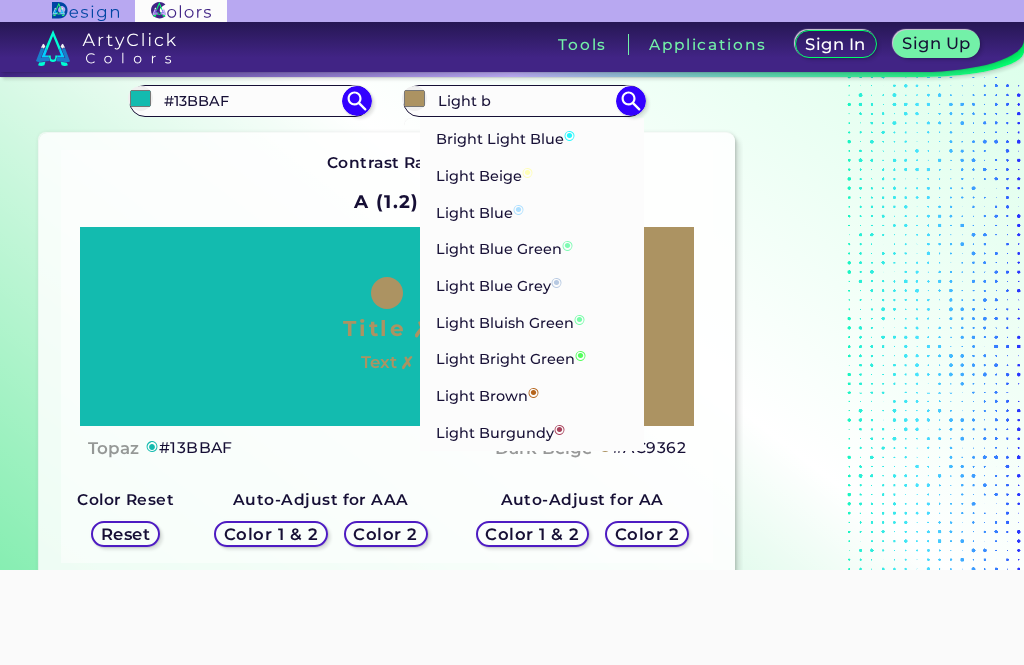scroll, scrollTop: 65, scrollLeft: 0, axis: vertical 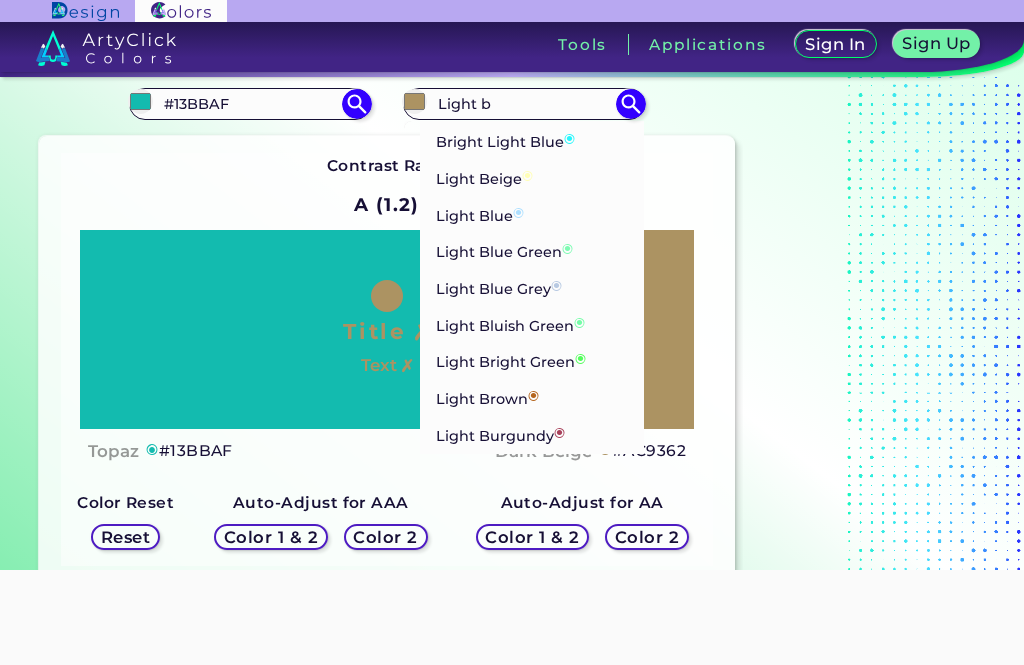 type on "Light b" 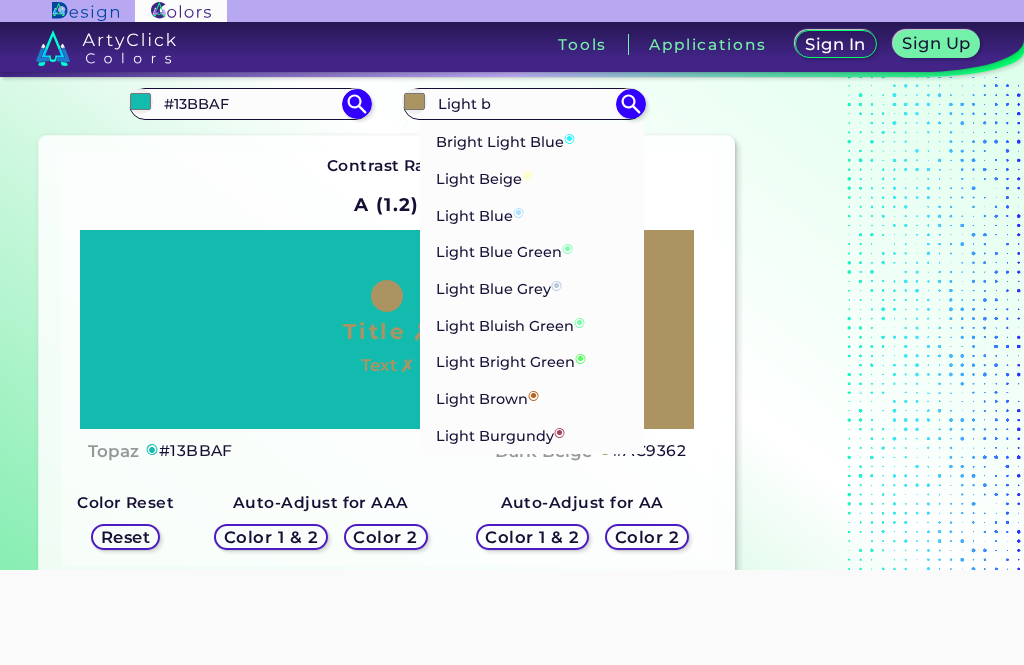 type on "#fffeb6" 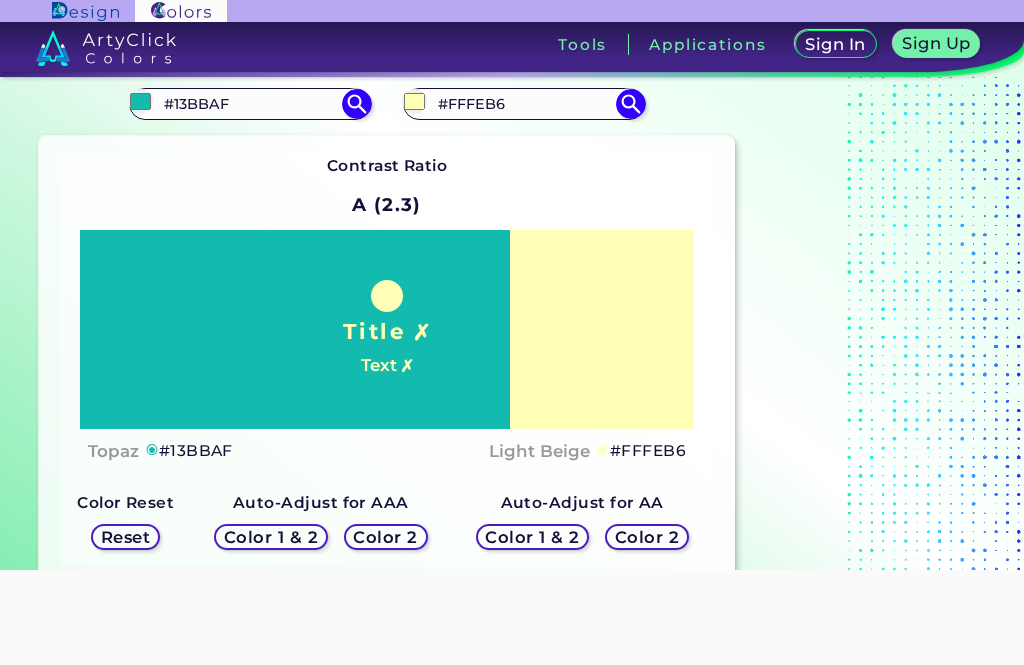 click on "#FFFEB6" at bounding box center [524, 103] 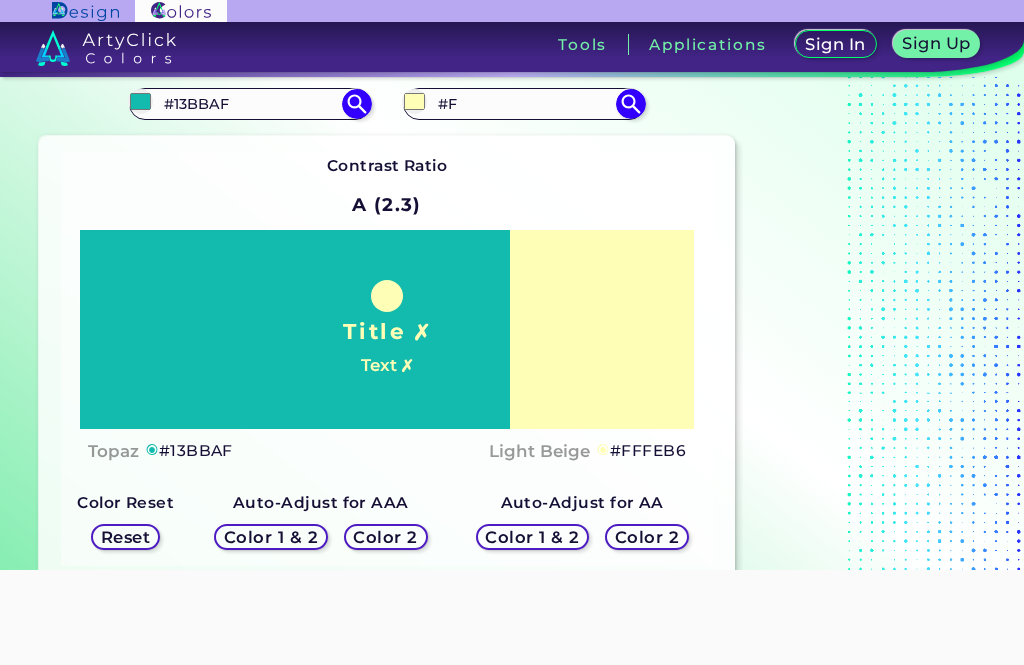type on "#" 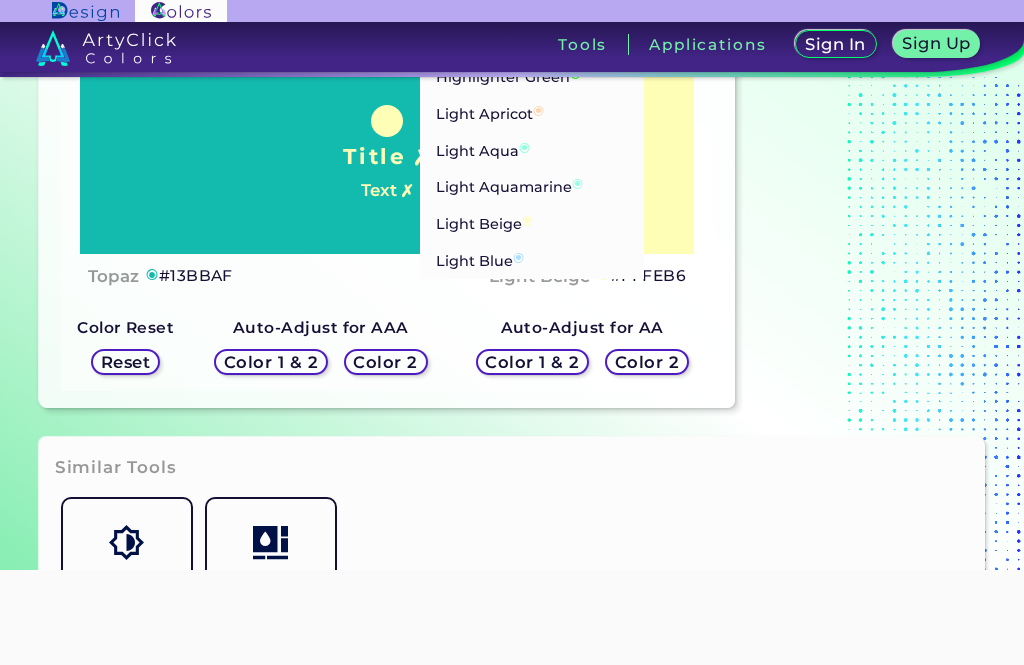 scroll, scrollTop: 242, scrollLeft: 0, axis: vertical 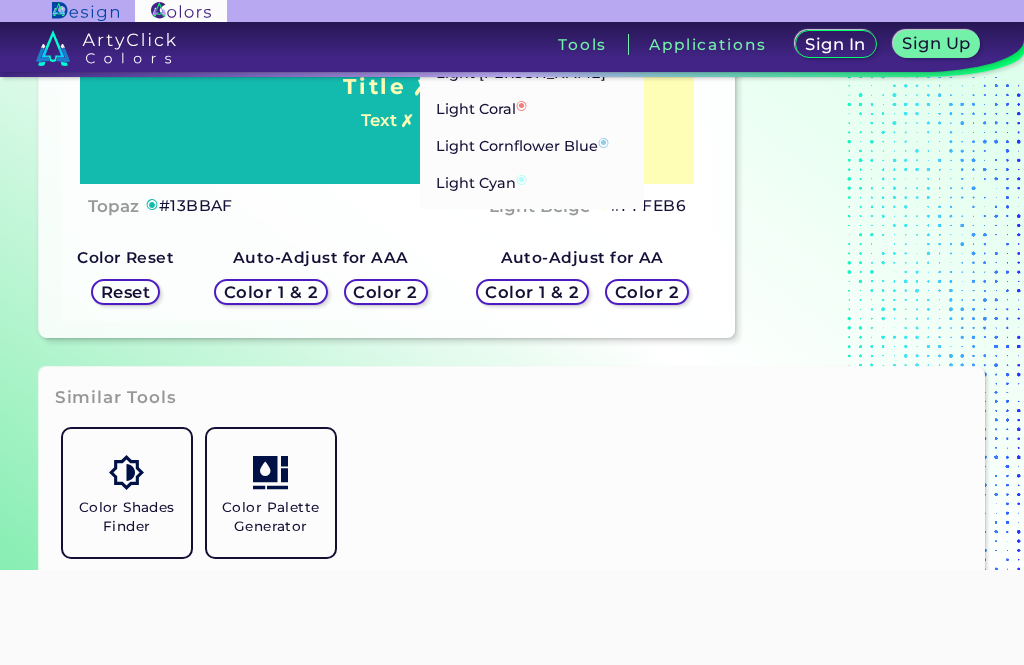 type on "Light" 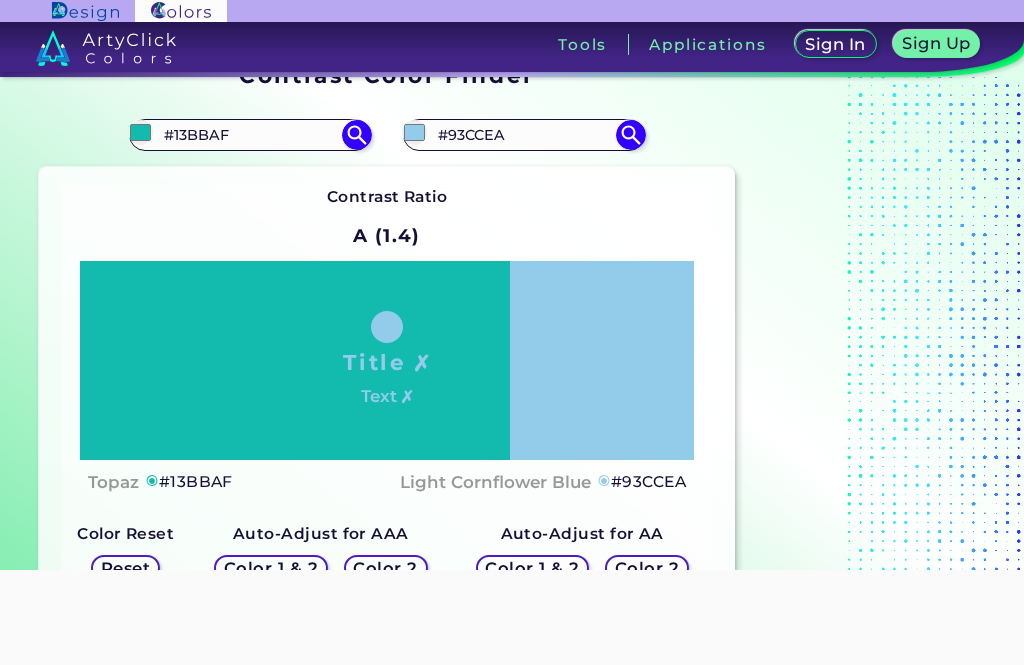 click on "#93CCEA" at bounding box center [524, 134] 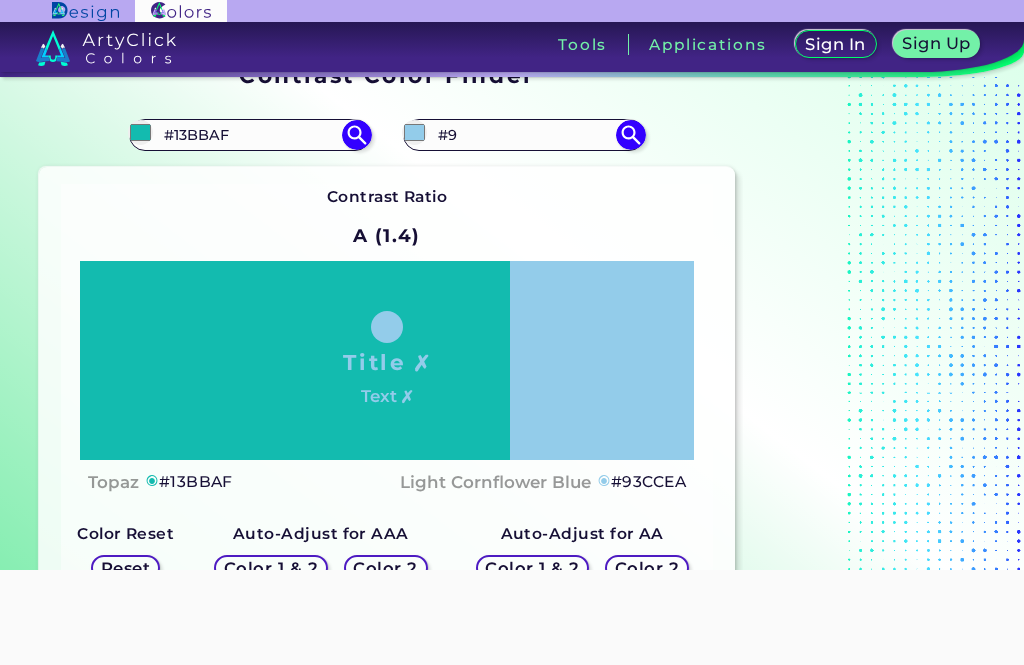 type on "#" 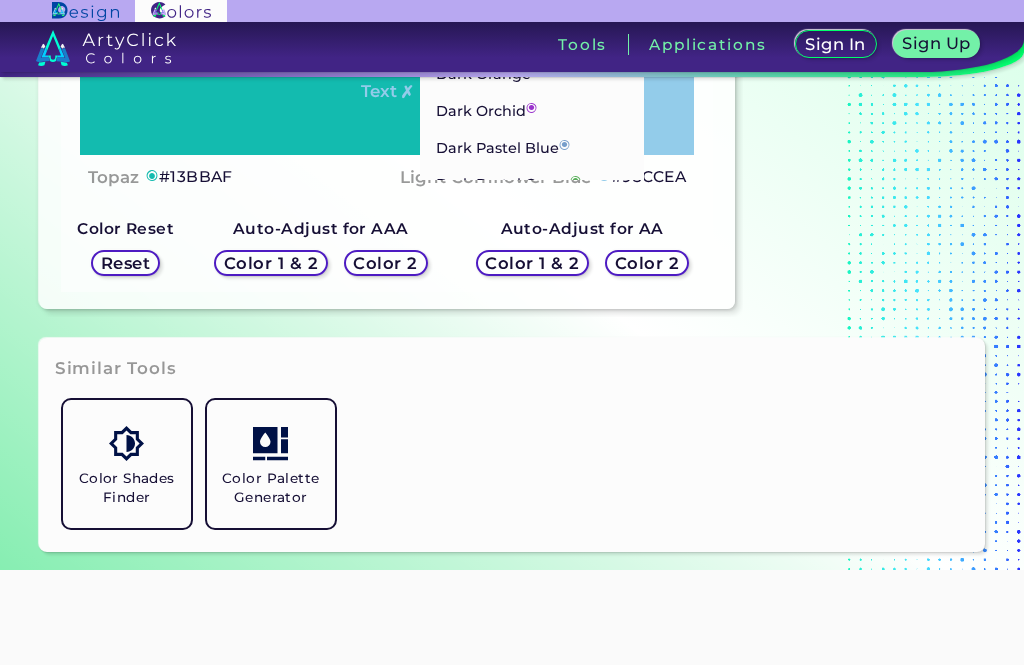 type on "Dark" 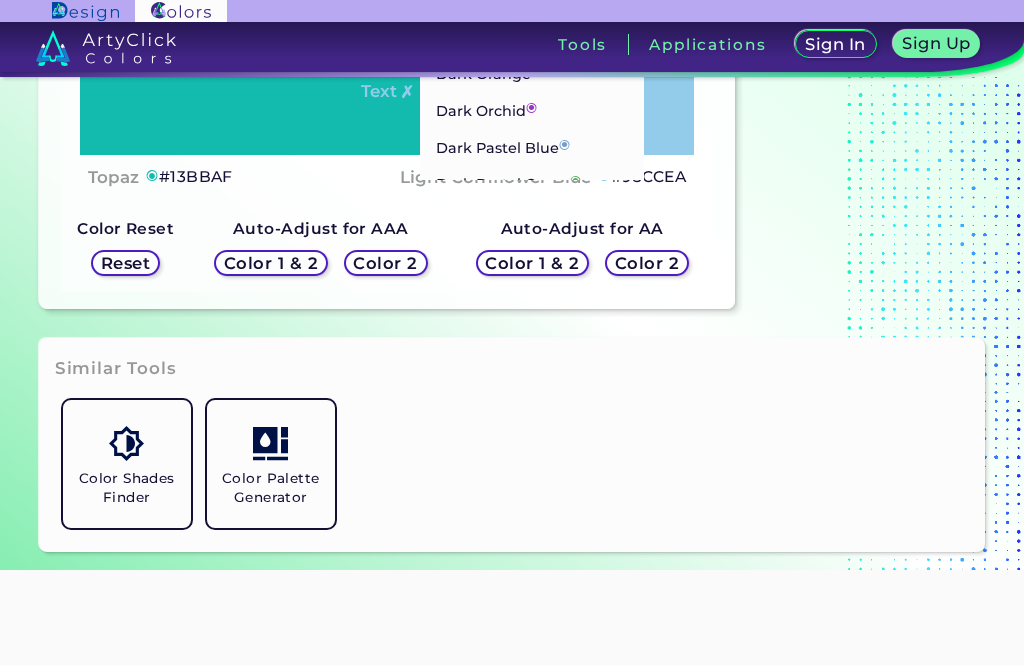 type on "#779ecb" 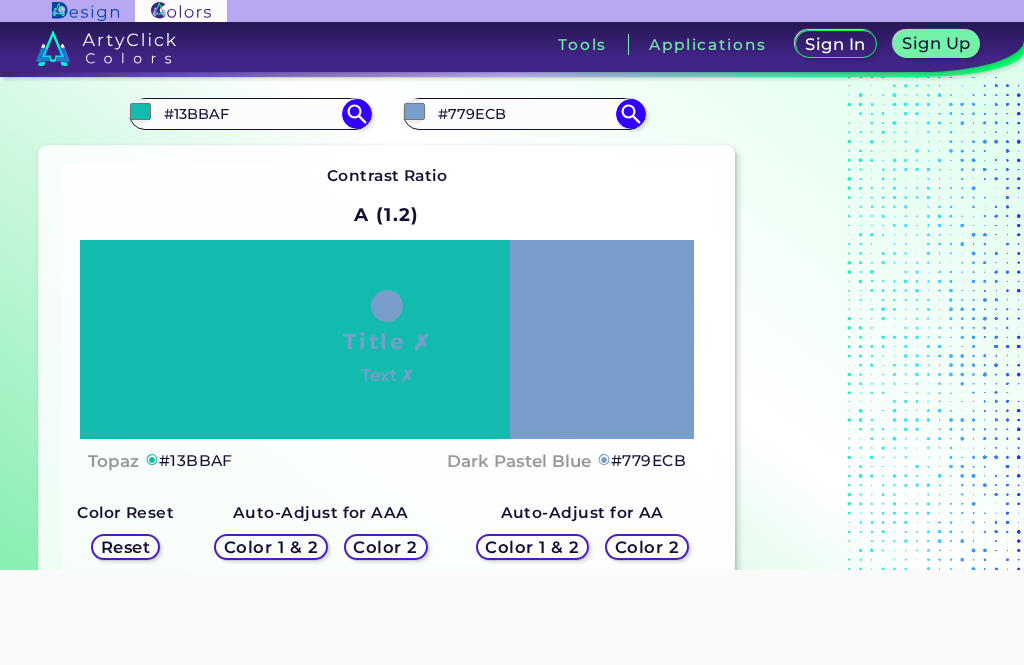 click on "#779ECB" at bounding box center (524, 113) 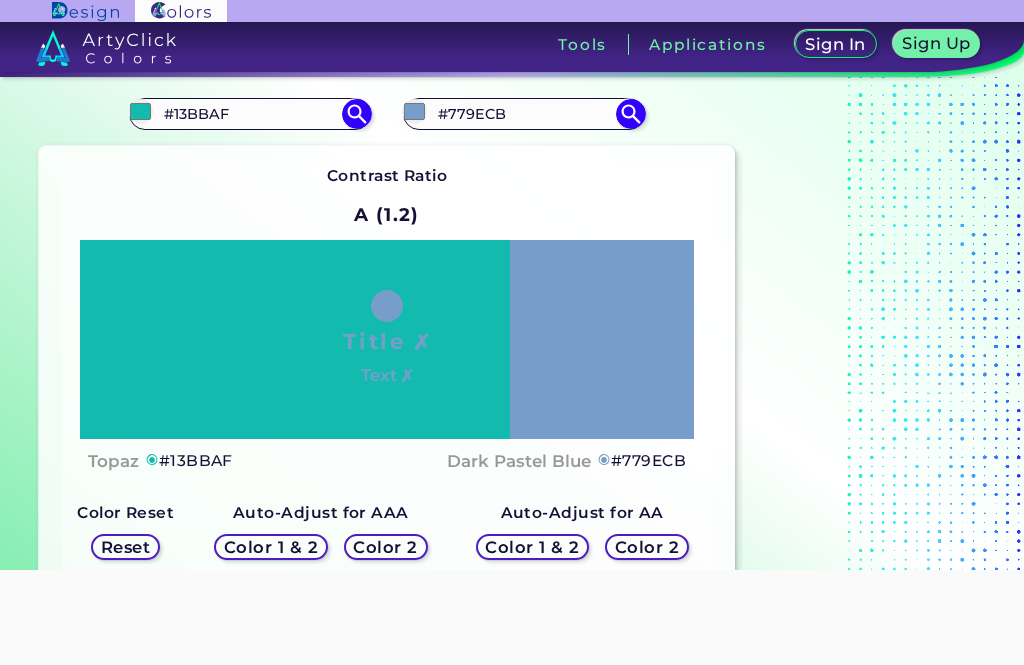 click on "#779ECB" at bounding box center (524, 113) 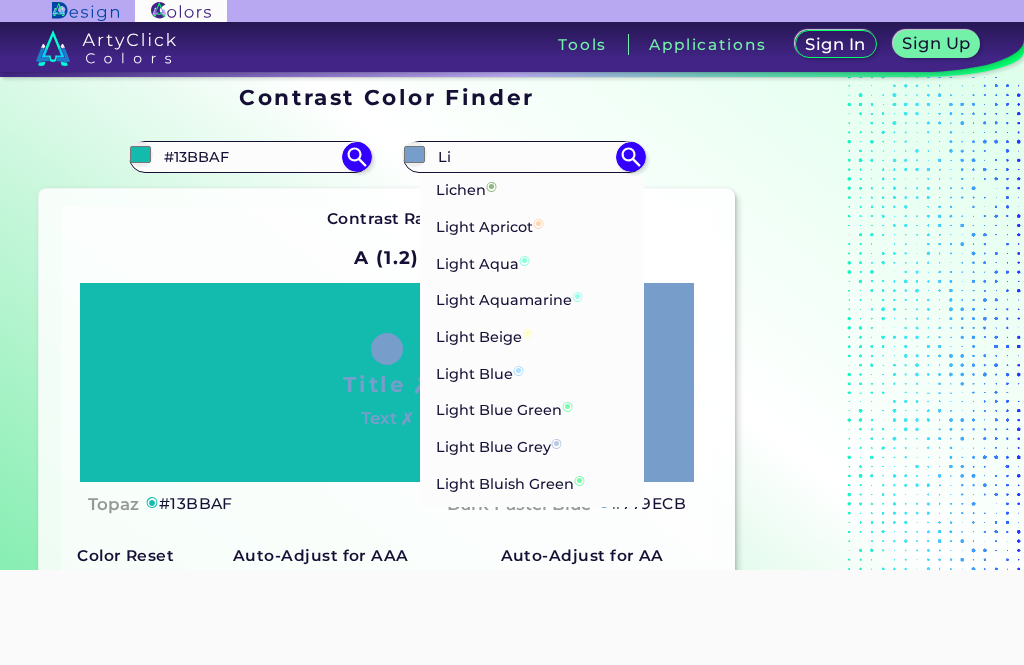 type on "L" 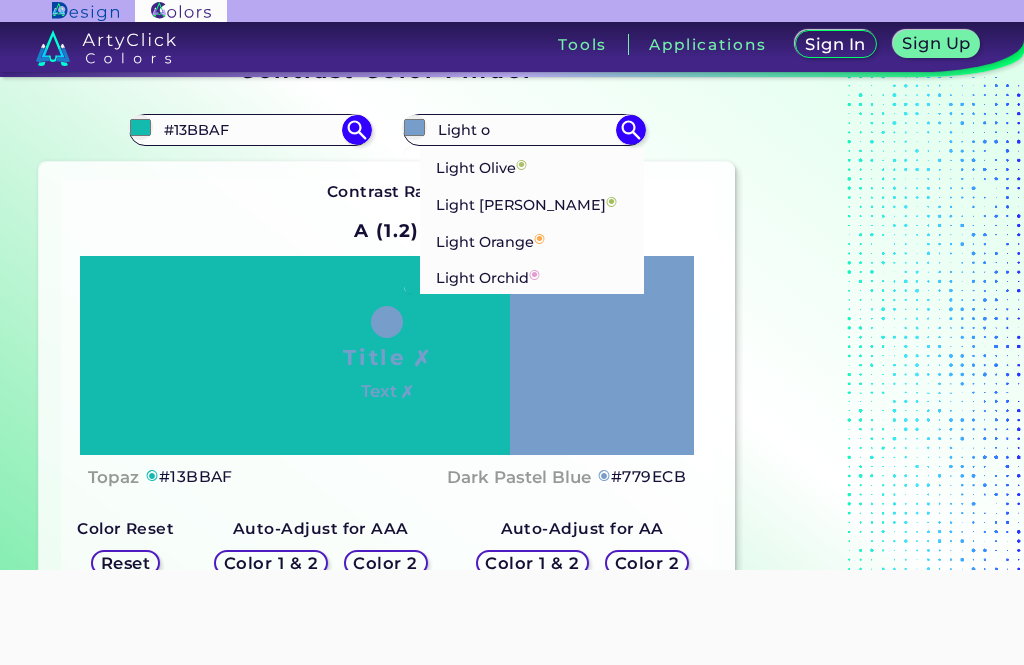 type on "Light o" 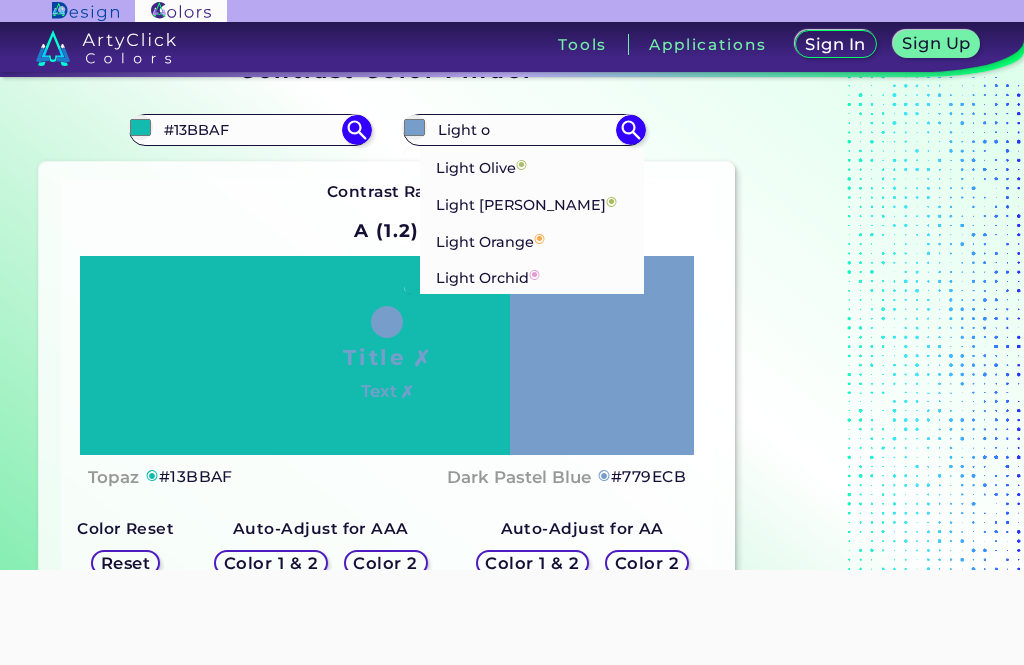 click on "Light Orange   ◉" at bounding box center (532, 239) 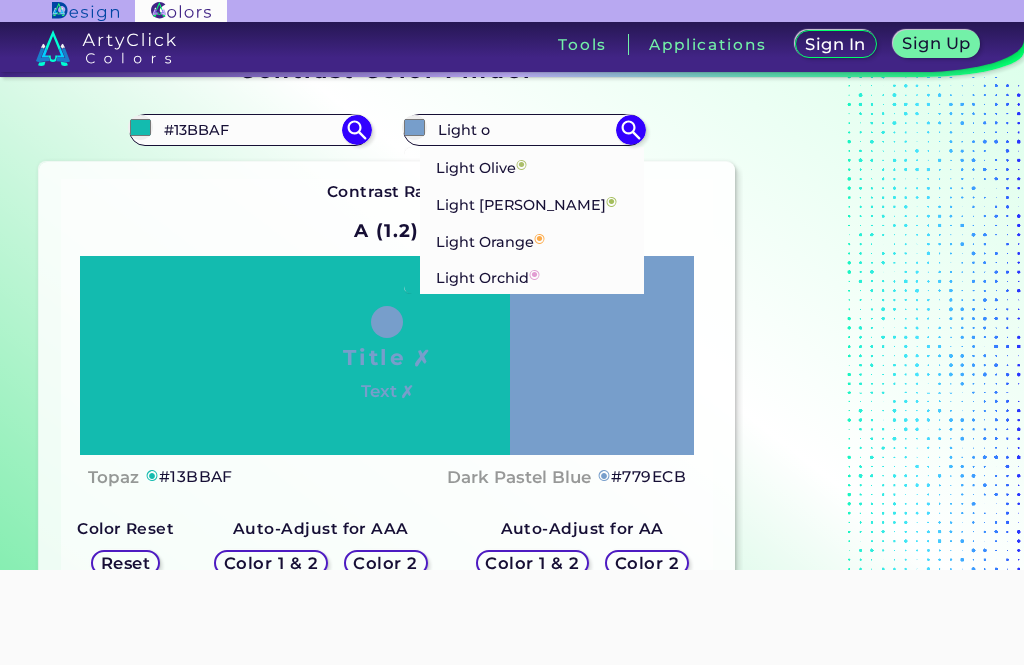type on "#fdaa48" 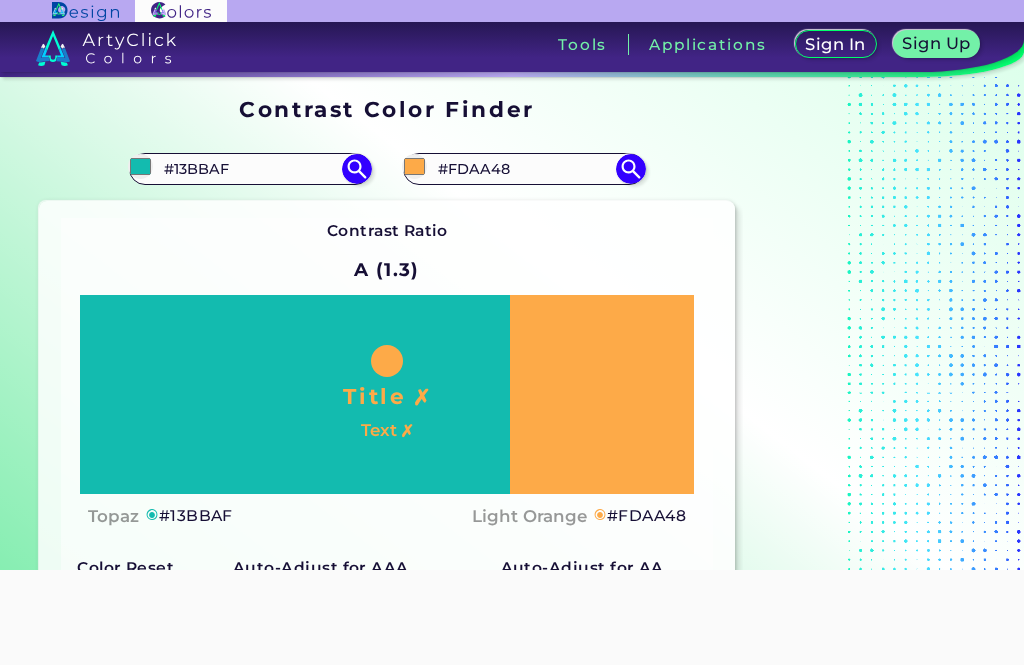 scroll, scrollTop: 0, scrollLeft: 0, axis: both 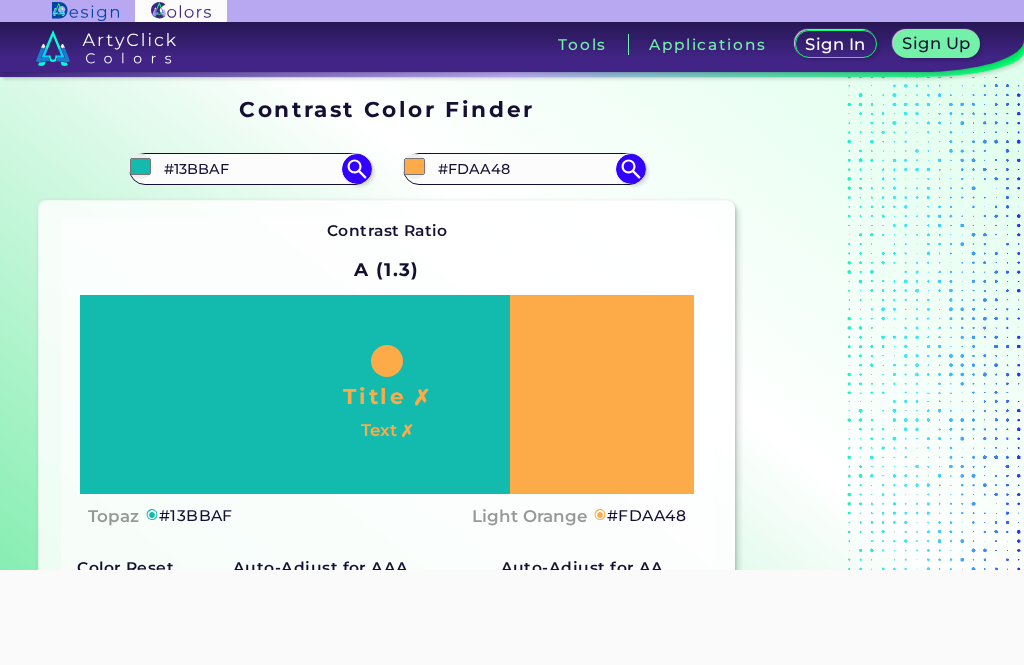 click on "#13BBAF" at bounding box center [250, 168] 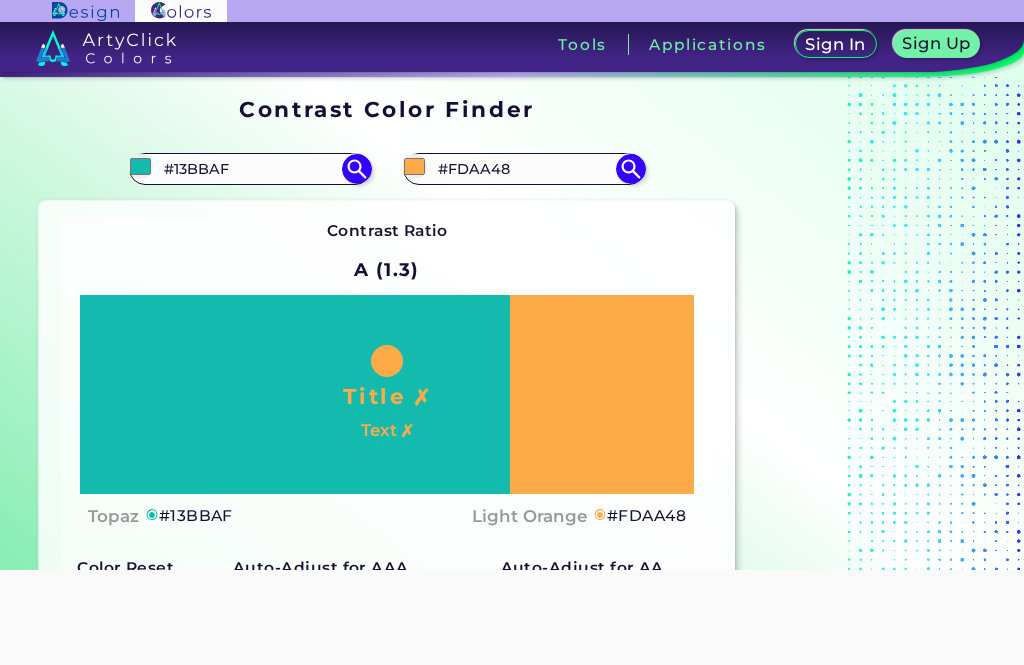 type on "#" 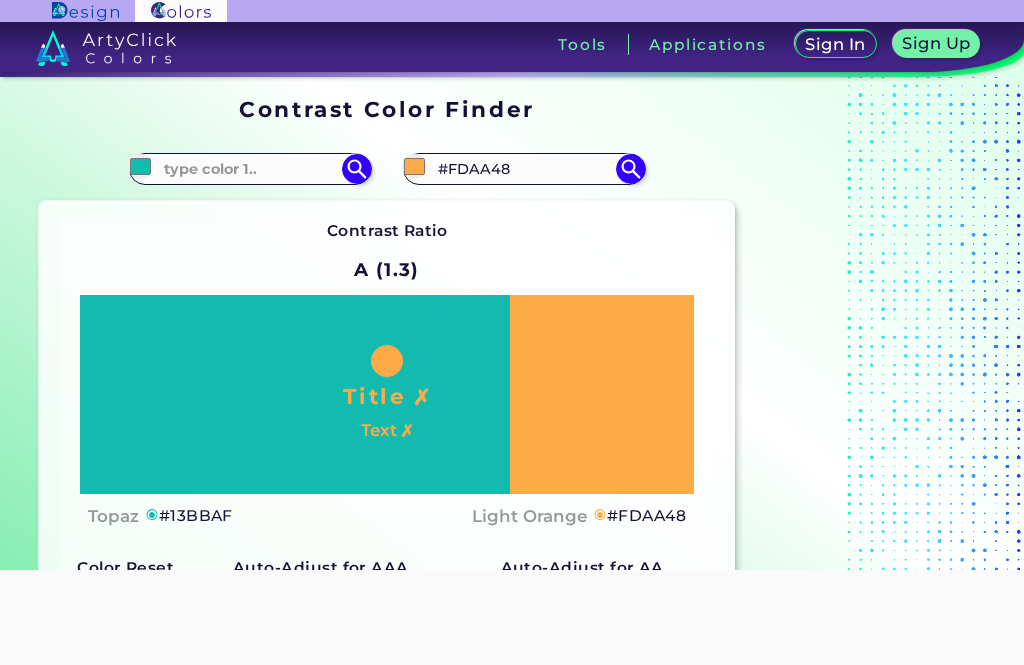 type on "R" 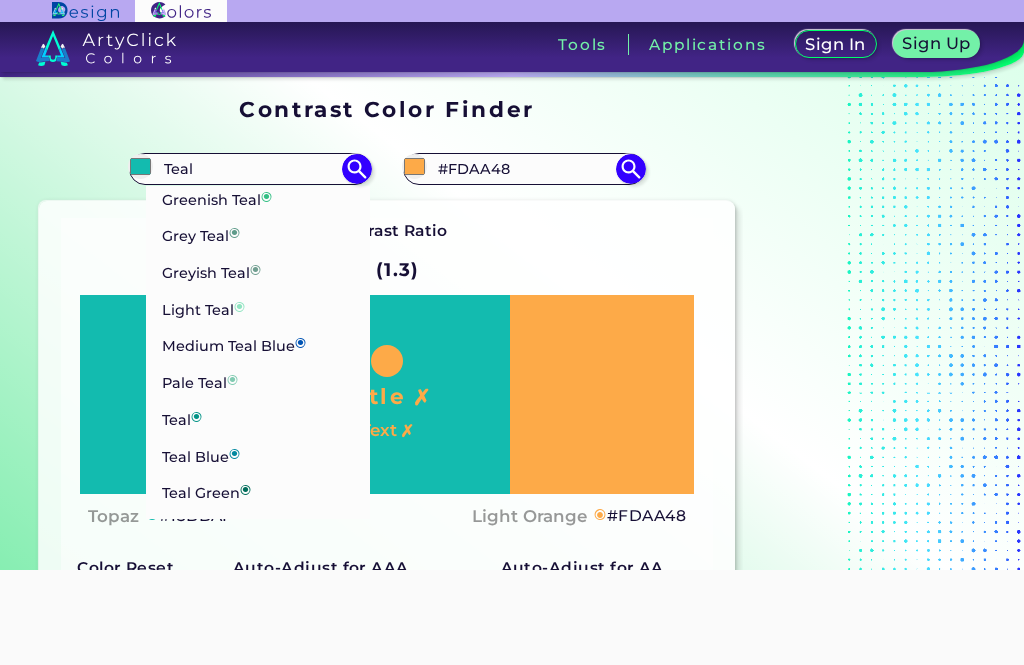 scroll, scrollTop: 190, scrollLeft: 0, axis: vertical 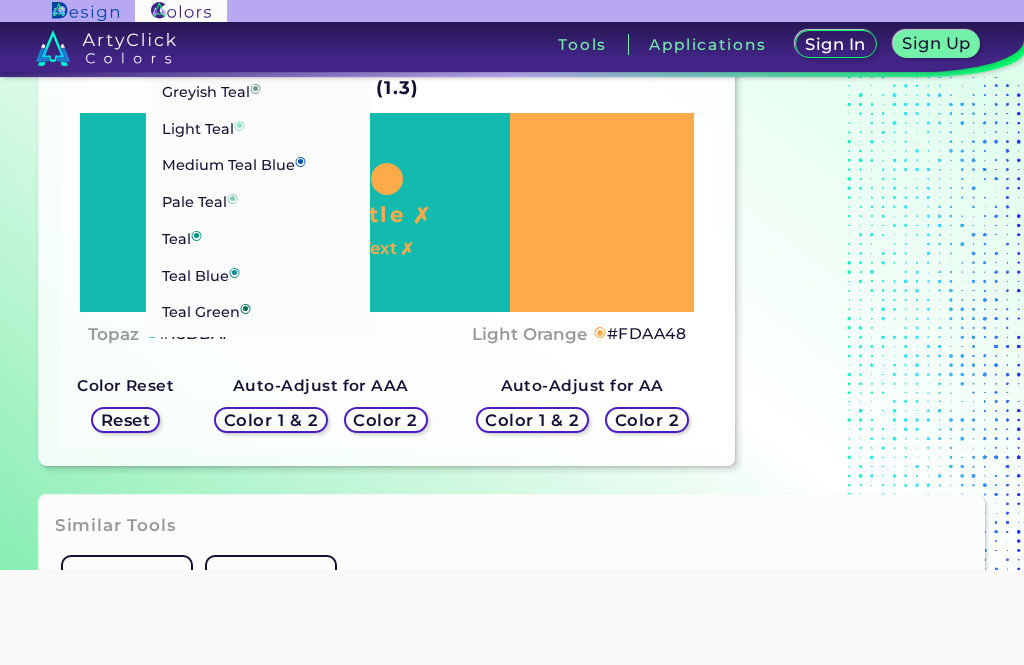 type on "Teal" 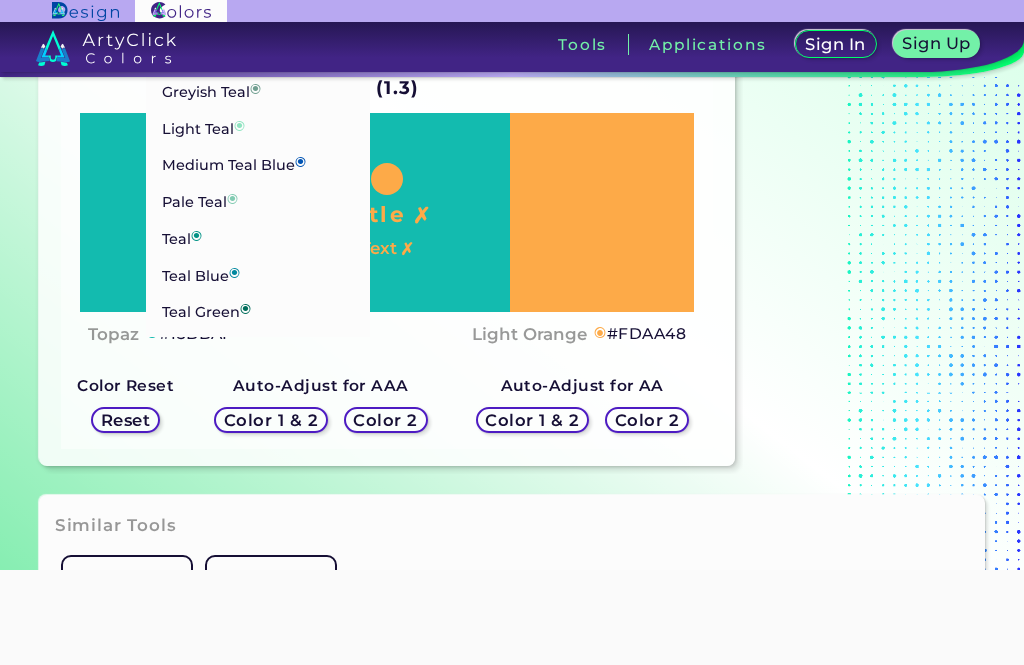 click on "Teal   ◉" at bounding box center [182, 236] 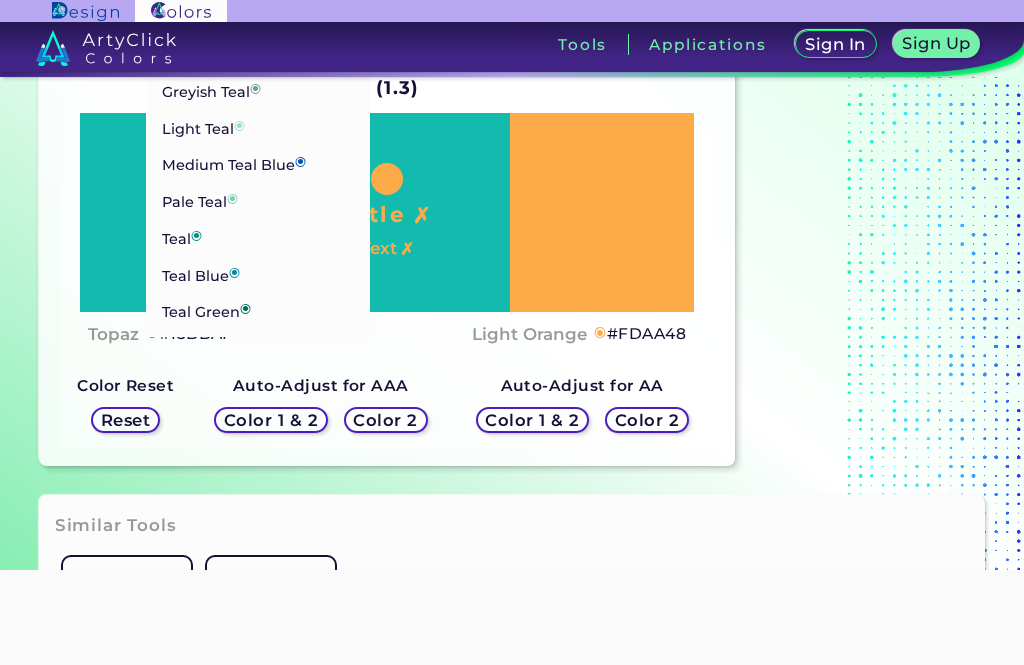 type on "#029386" 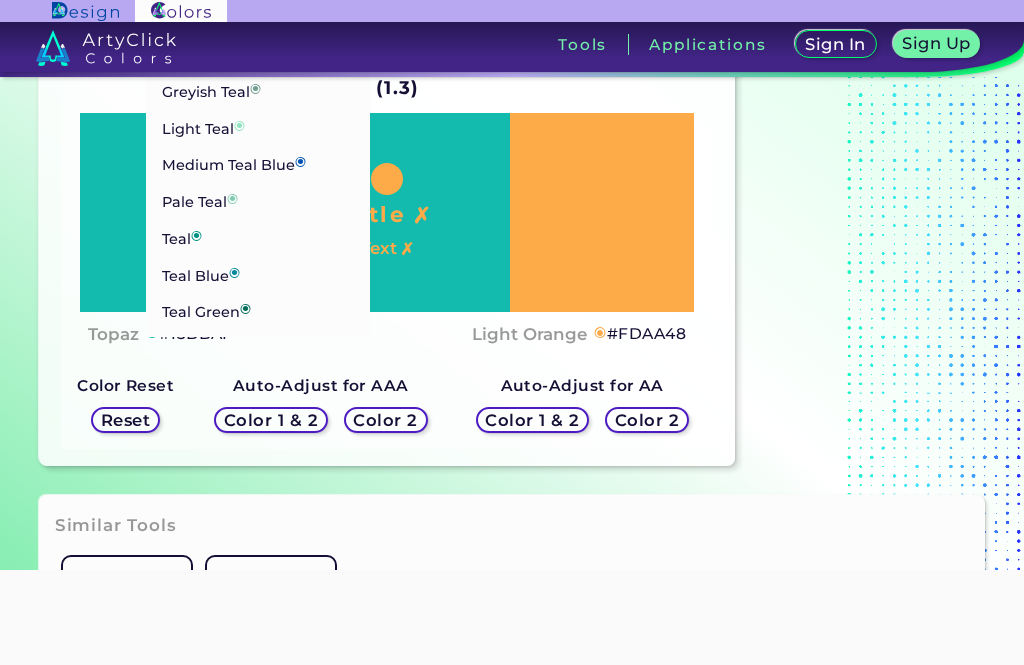 scroll, scrollTop: 0, scrollLeft: 0, axis: both 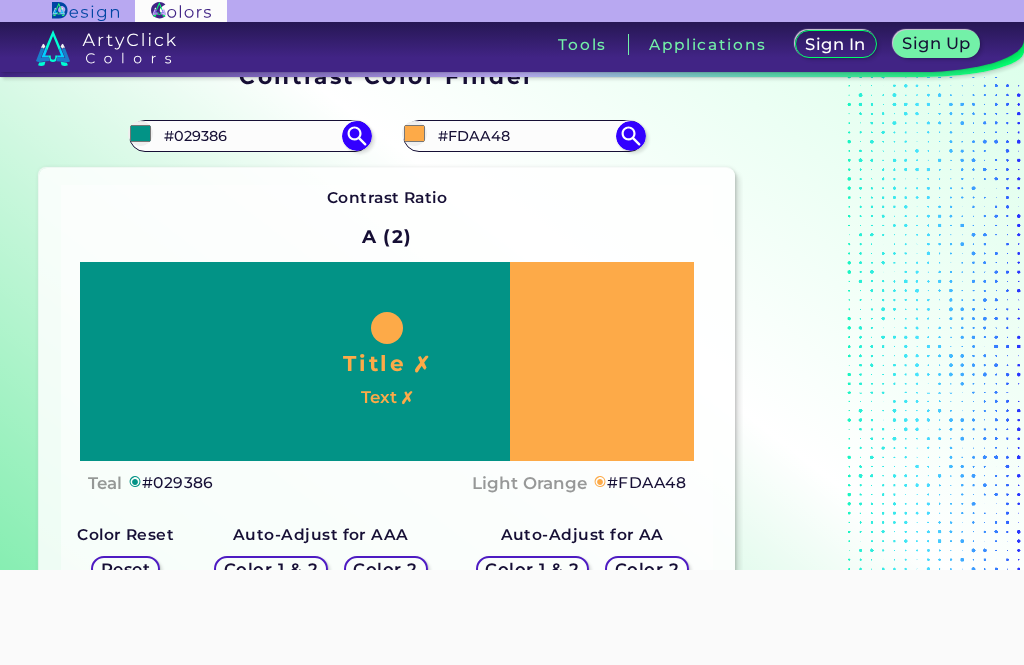 click on "#FDAA48" at bounding box center (524, 135) 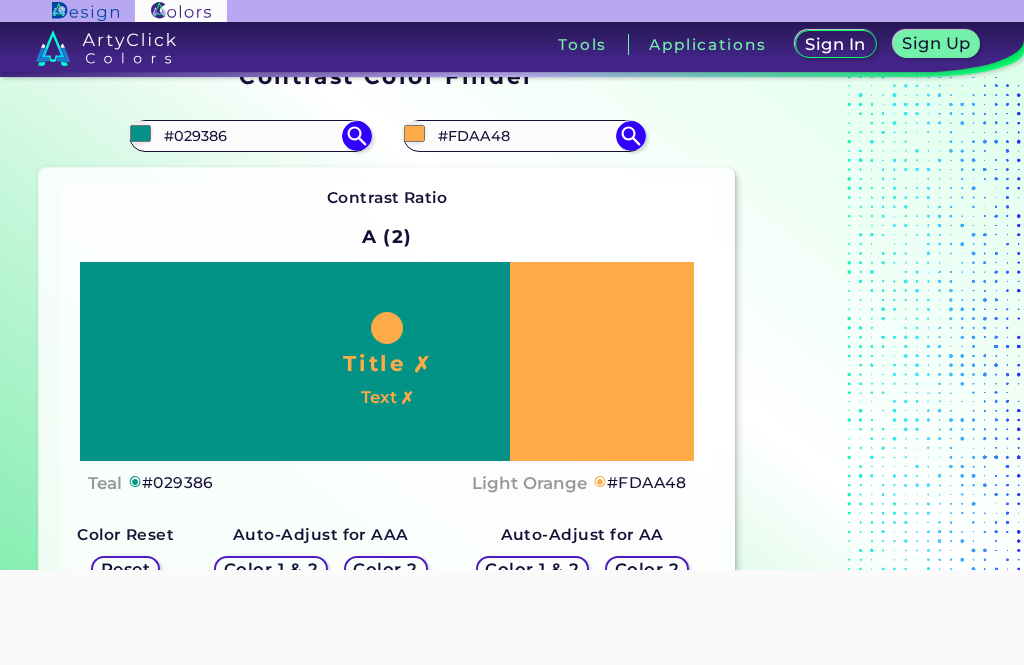 click on "#FDAA48" at bounding box center (524, 135) 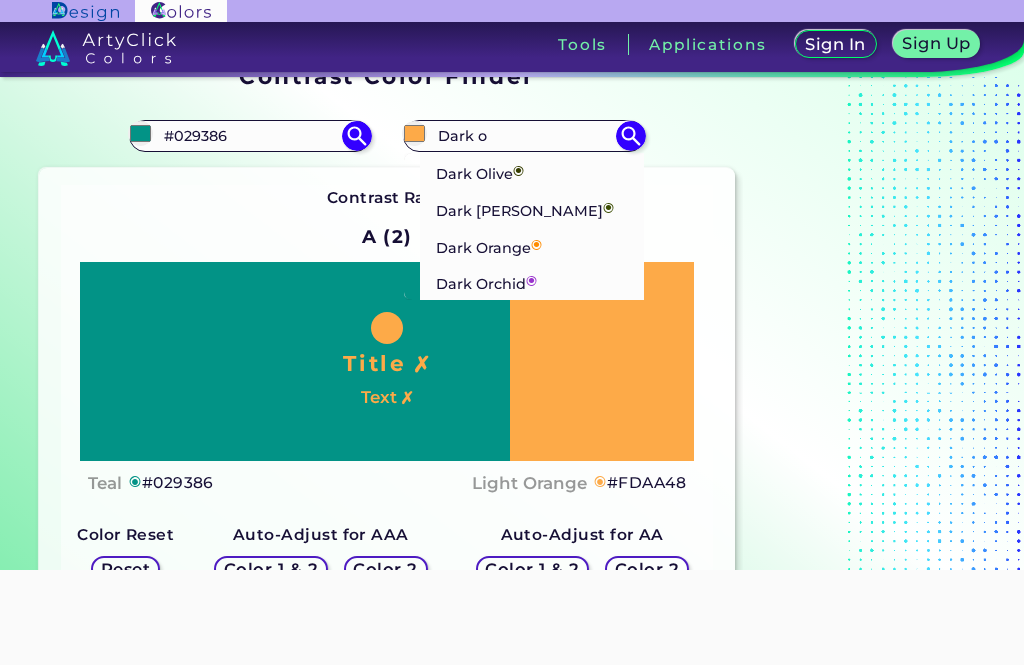 type on "Dark o" 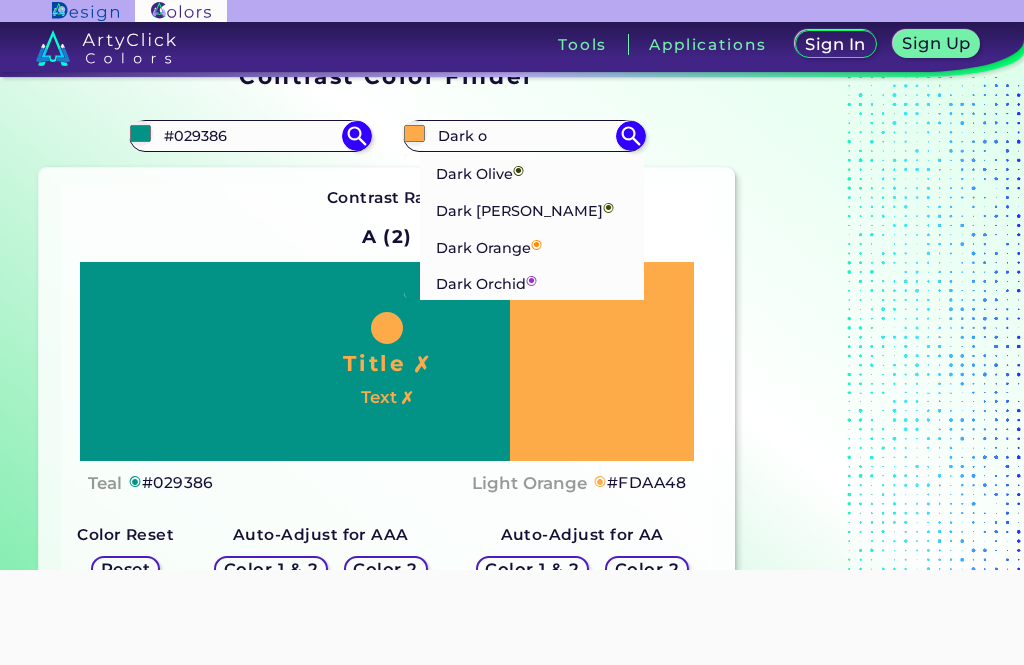 click on "Dark Orange   ◉" at bounding box center [532, 245] 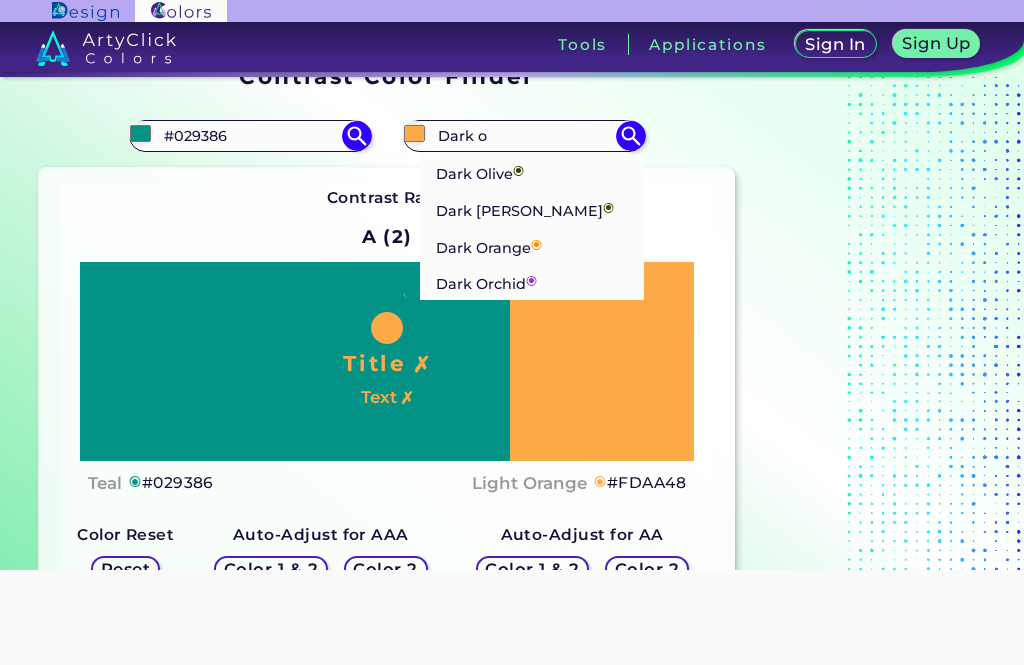 type on "#ff8c00" 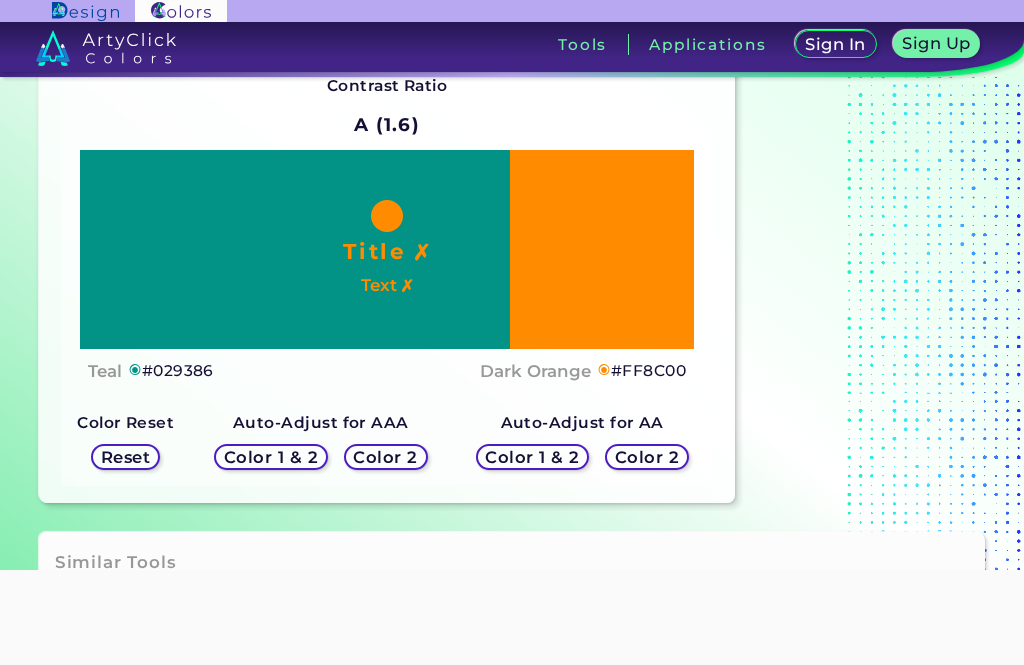 scroll, scrollTop: 231, scrollLeft: 0, axis: vertical 